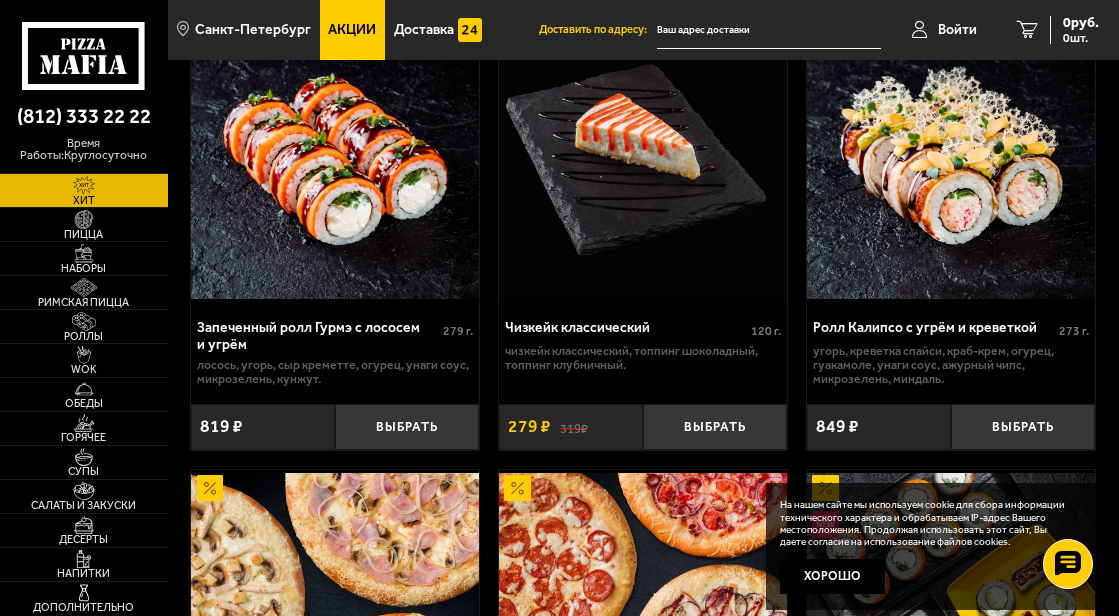 scroll, scrollTop: 1500, scrollLeft: 0, axis: vertical 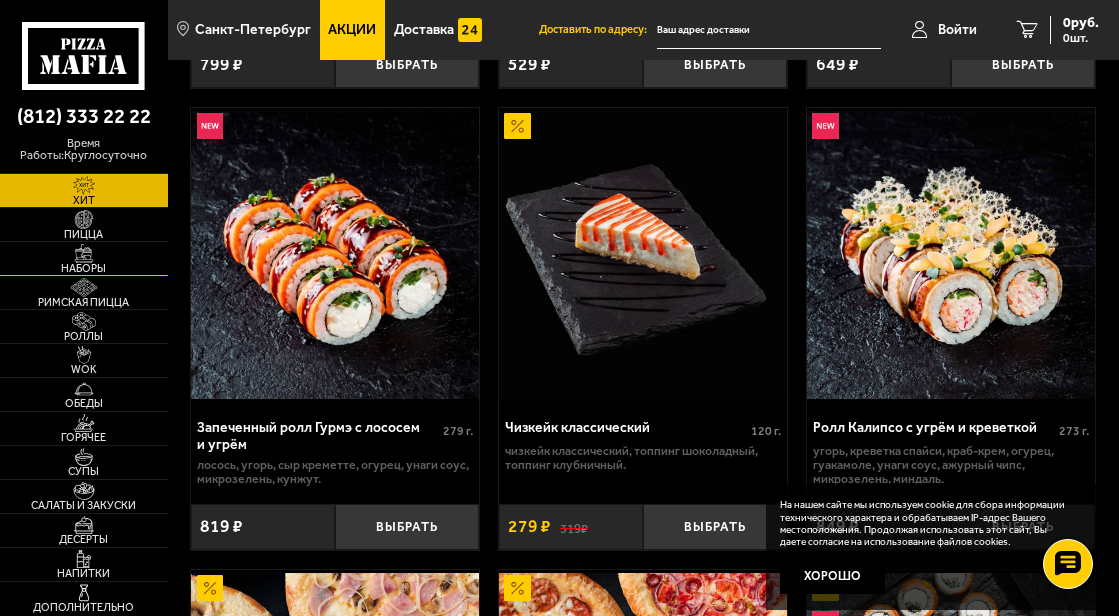 click on "Наборы" at bounding box center (84, 258) 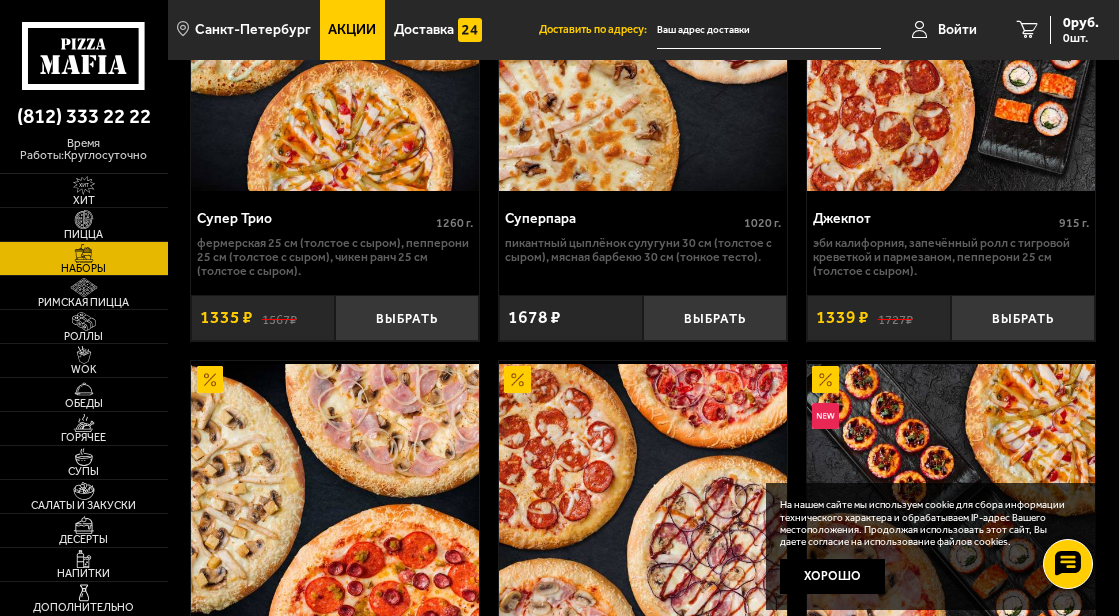 scroll, scrollTop: 2100, scrollLeft: 0, axis: vertical 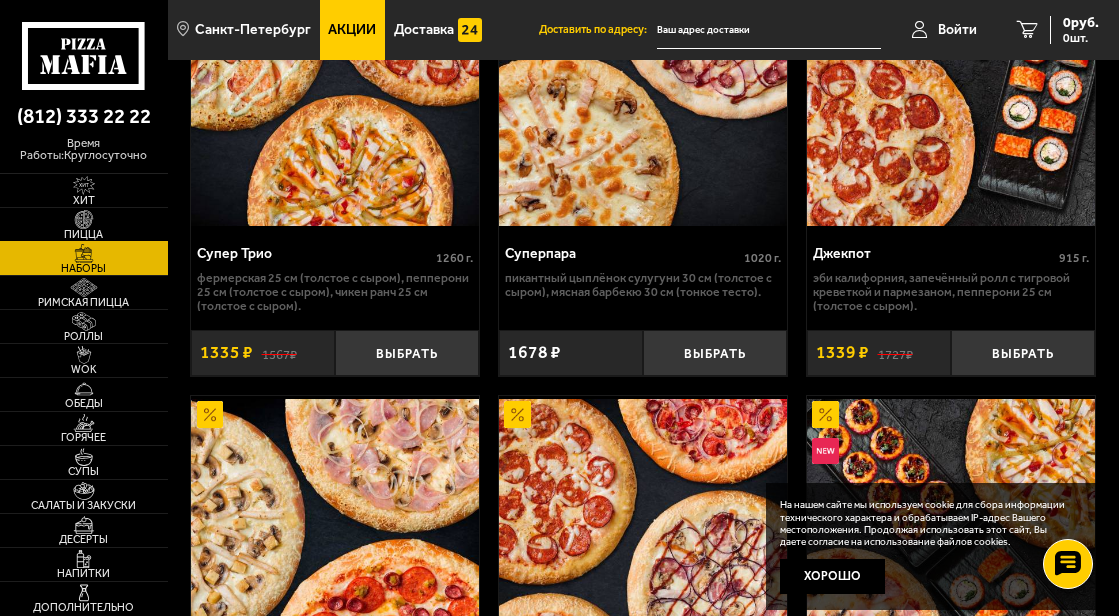 click on "Пицца" at bounding box center (84, 234) 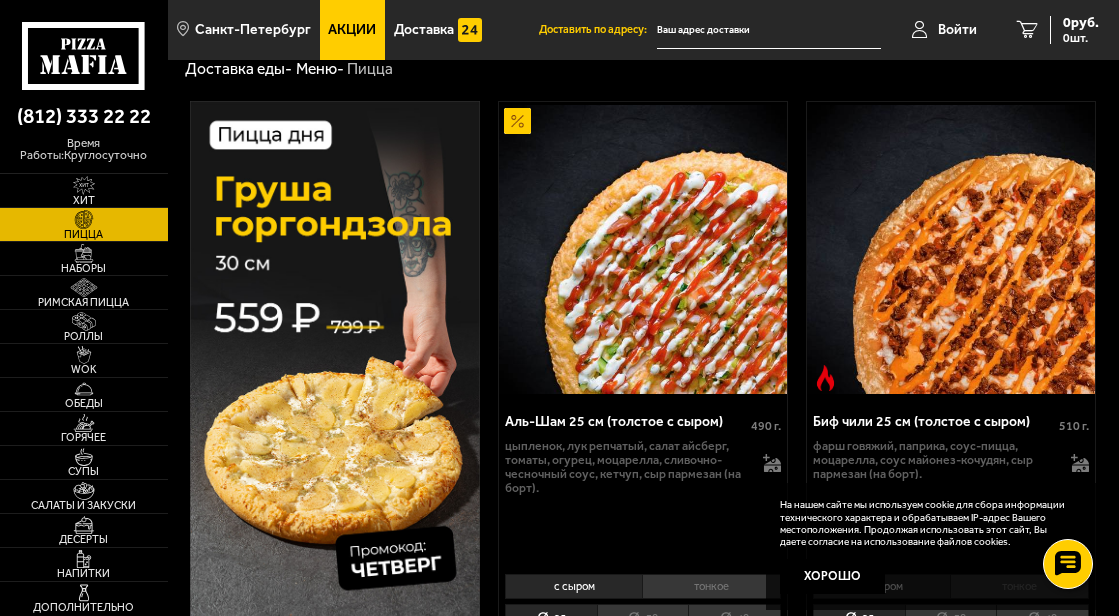 scroll, scrollTop: 0, scrollLeft: 0, axis: both 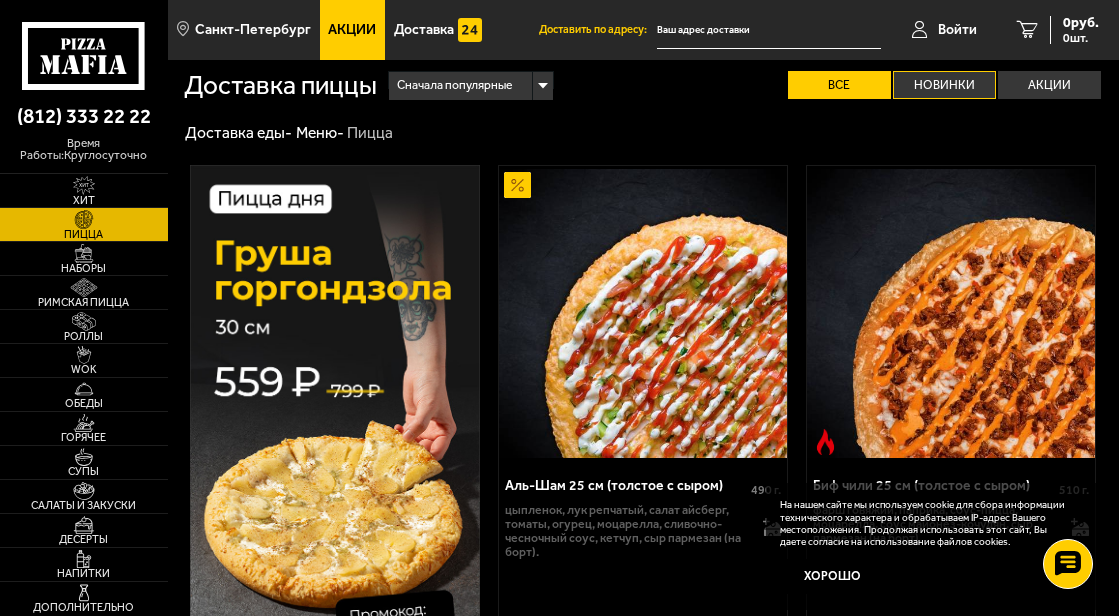 click on "Новинки" at bounding box center (944, 85) 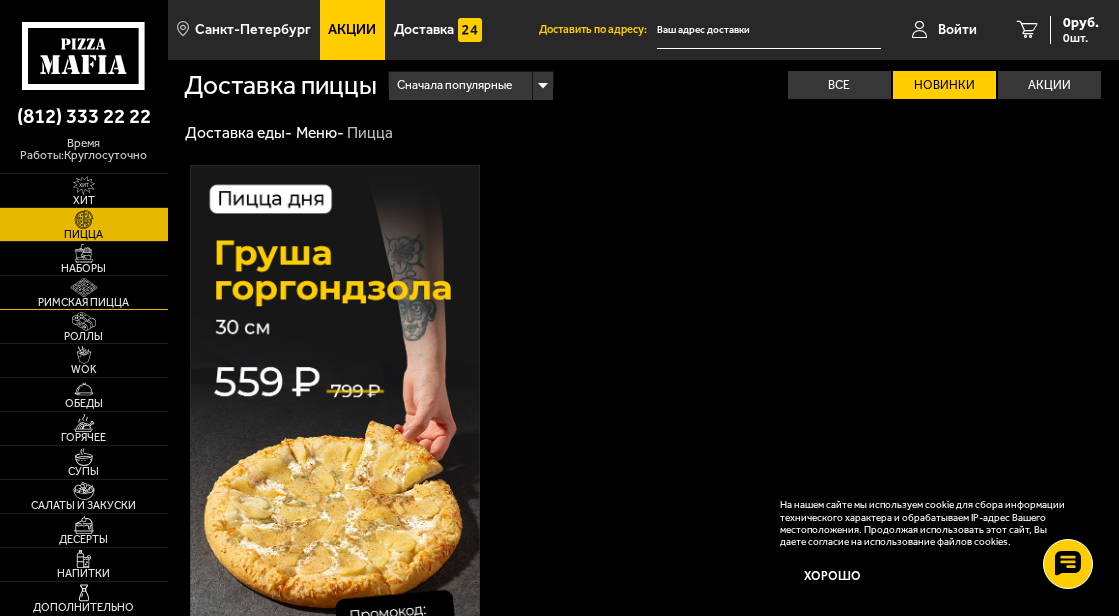 click at bounding box center (84, 287) 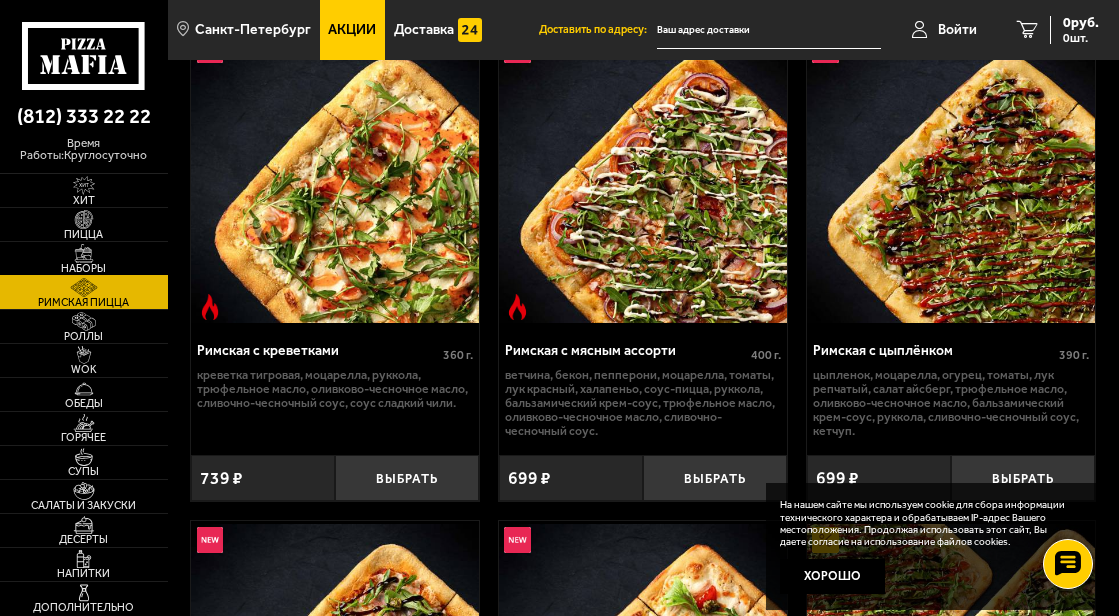 scroll, scrollTop: 100, scrollLeft: 0, axis: vertical 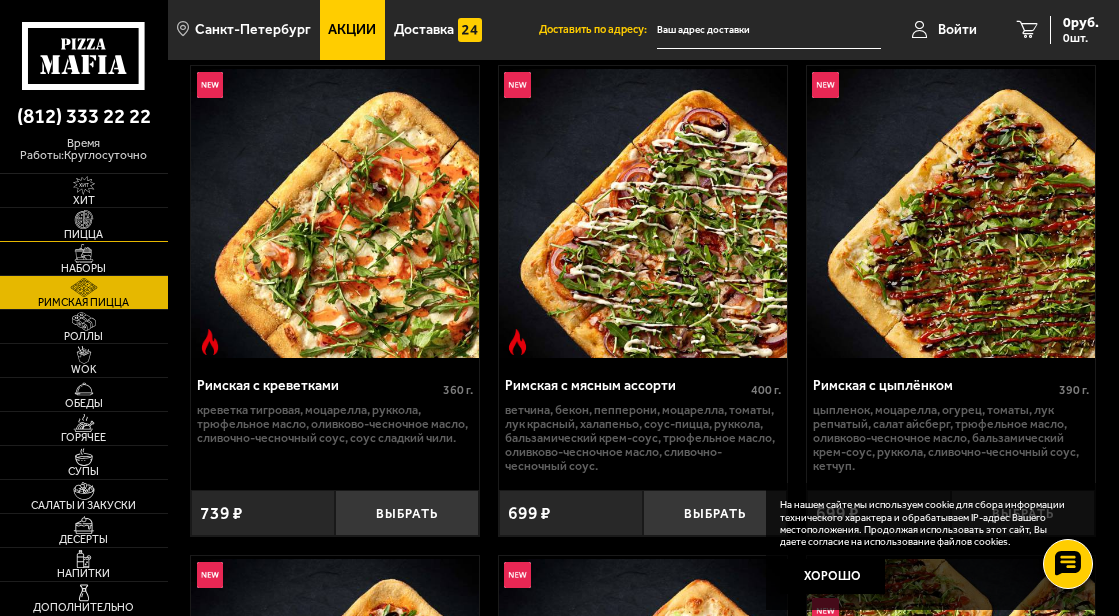 click on "Пицца" at bounding box center (84, 224) 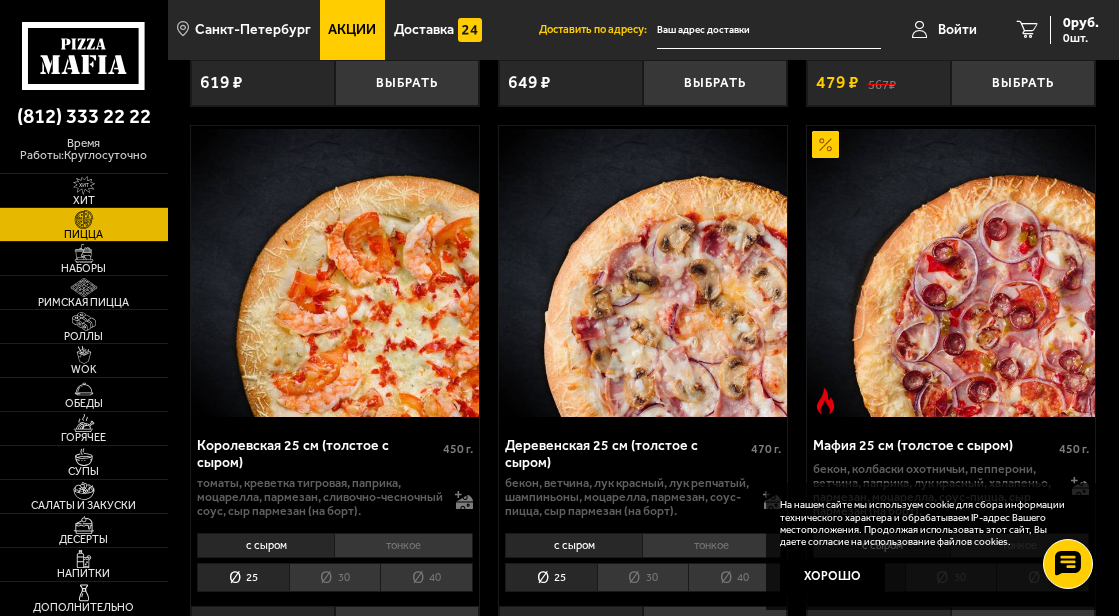 scroll, scrollTop: 2900, scrollLeft: 0, axis: vertical 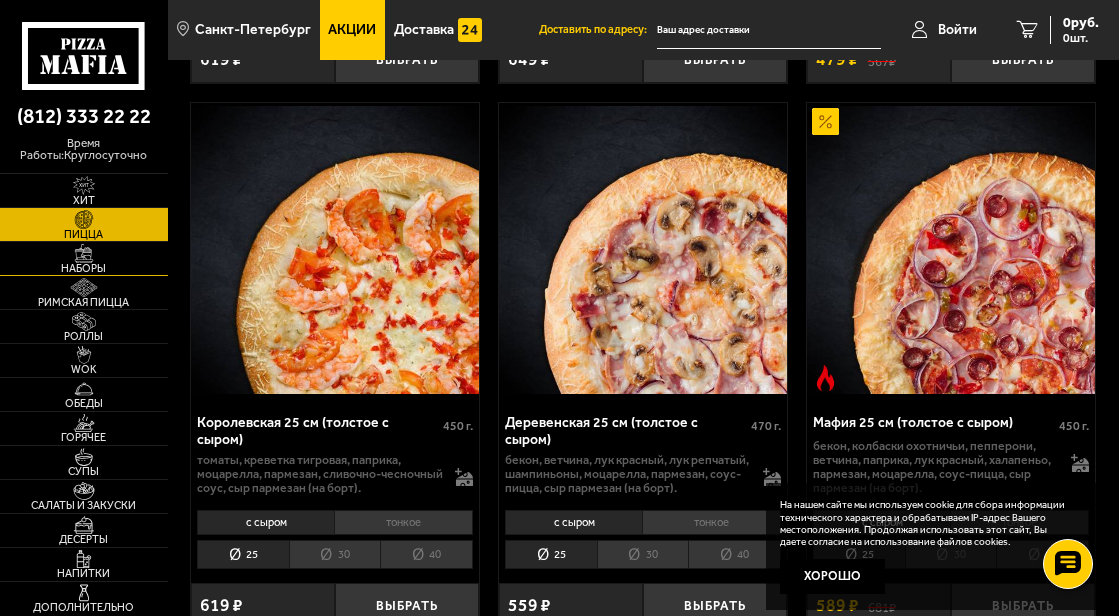 click on "Наборы" at bounding box center (84, 268) 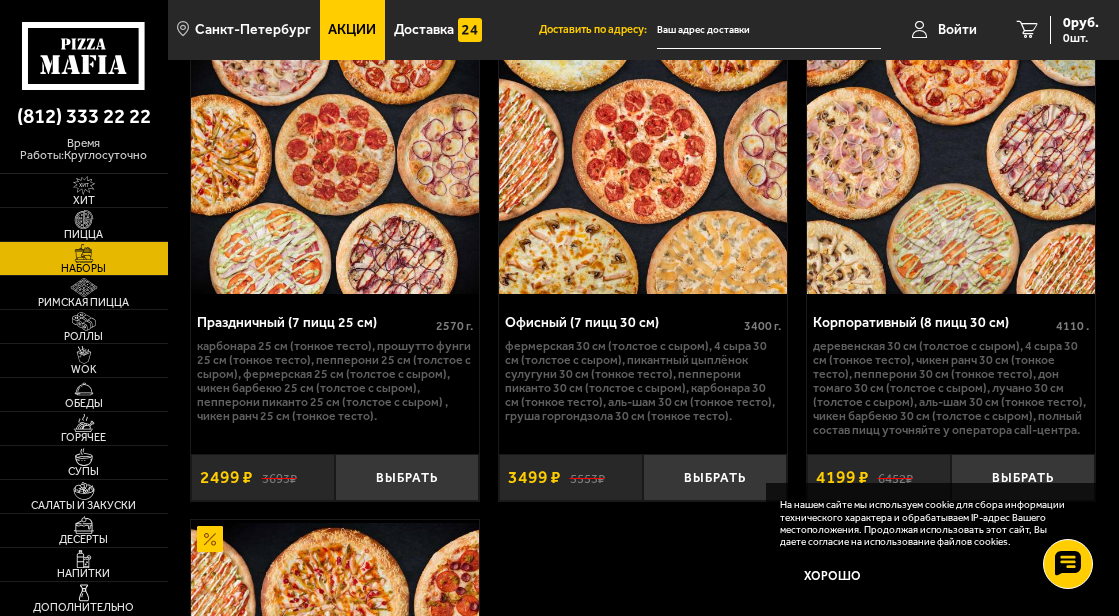 scroll, scrollTop: 5000, scrollLeft: 0, axis: vertical 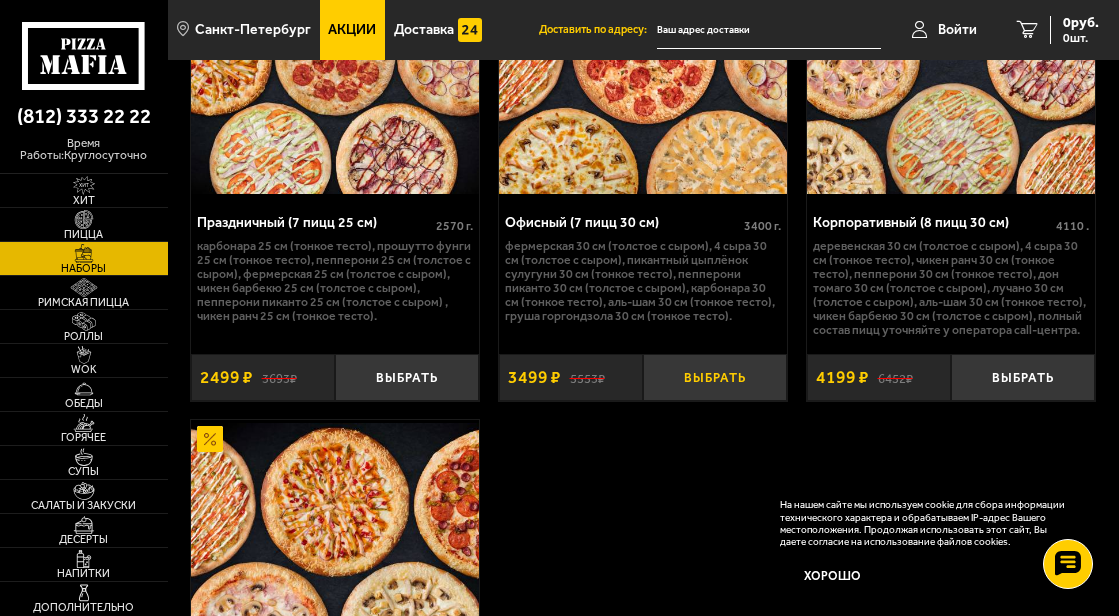 click on "Выбрать" at bounding box center [715, 377] 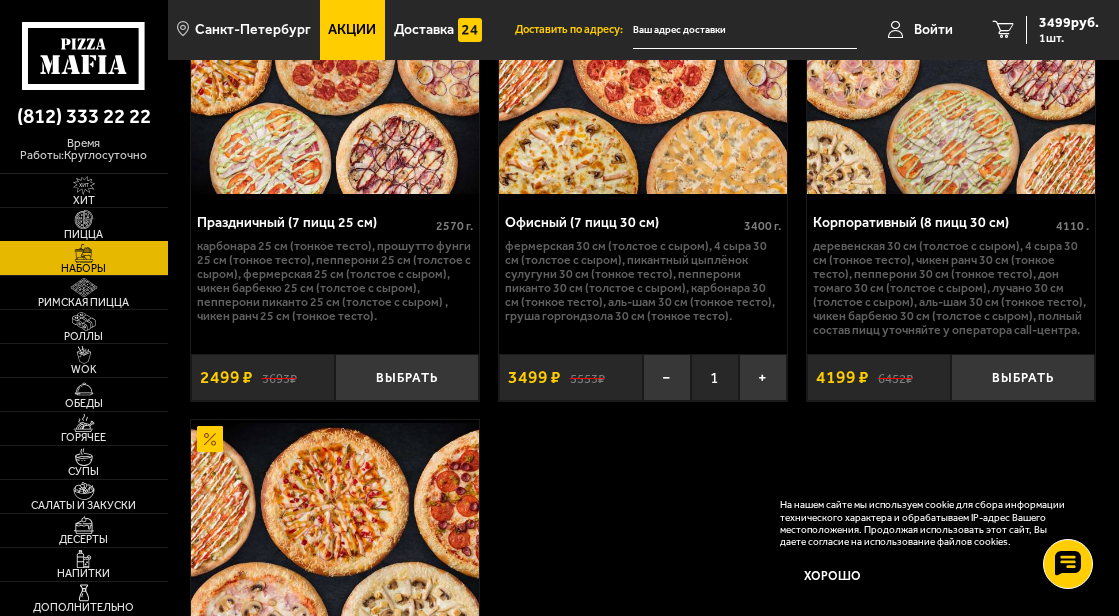 click on "Пицца" at bounding box center [84, 234] 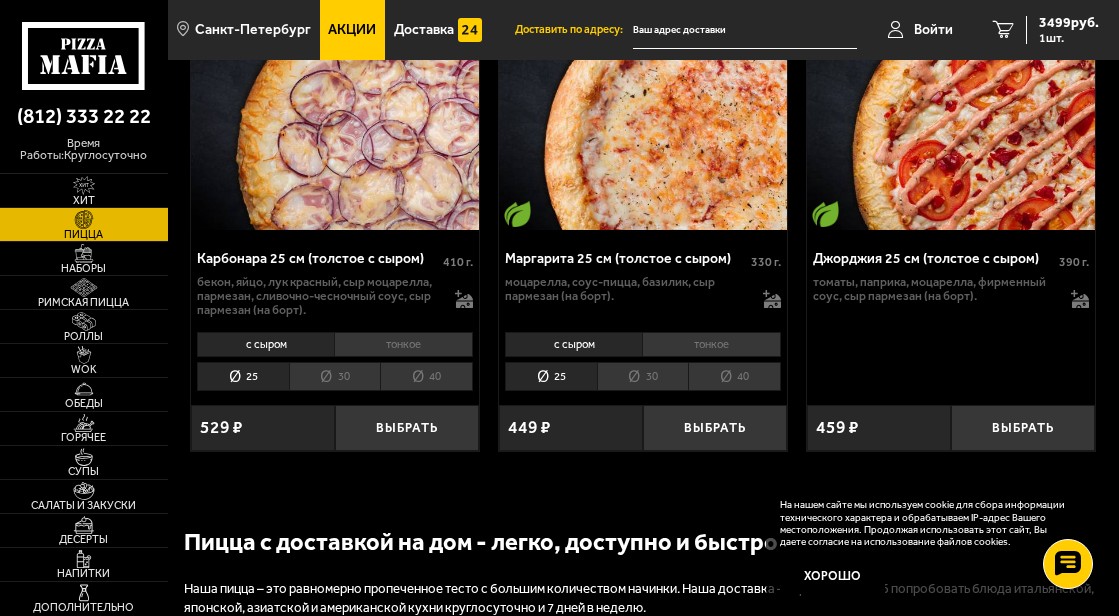 scroll, scrollTop: 5300, scrollLeft: 0, axis: vertical 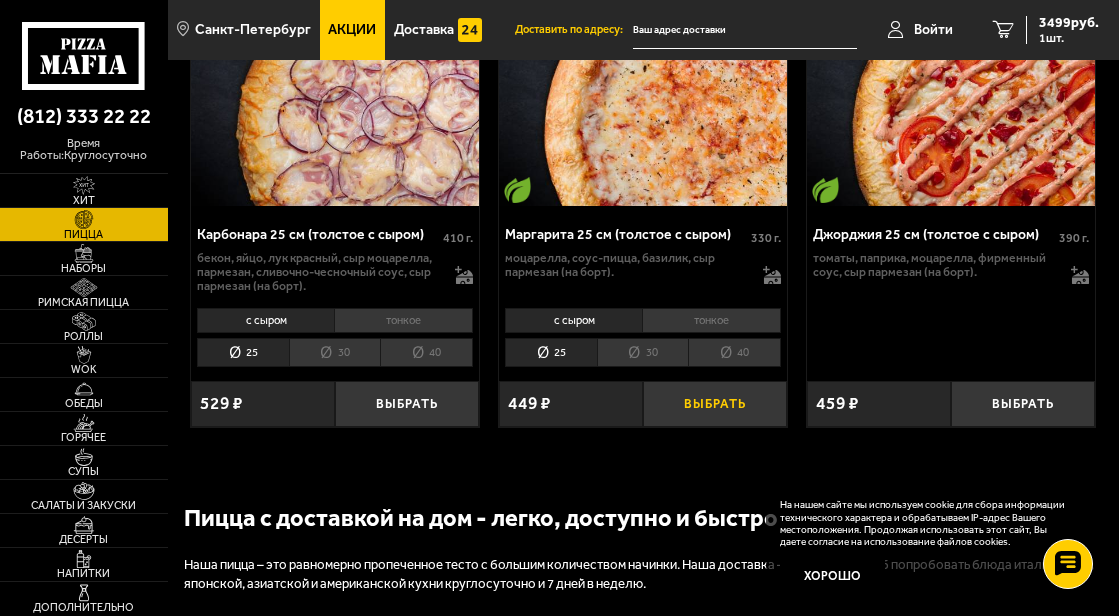 click on "Выбрать" at bounding box center [715, 404] 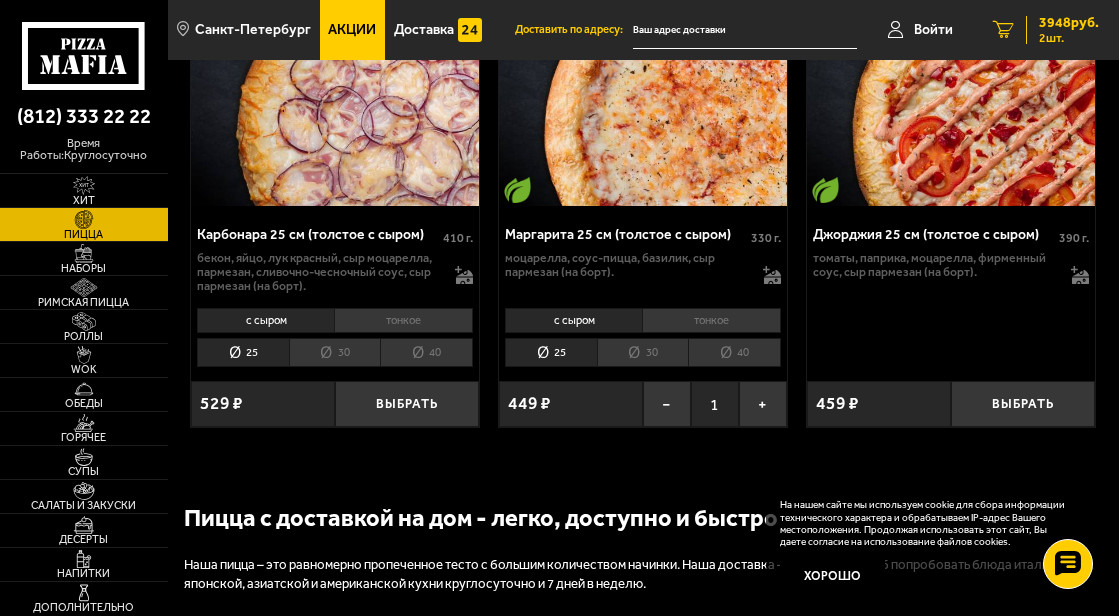 click on "3948  руб." at bounding box center [1069, 23] 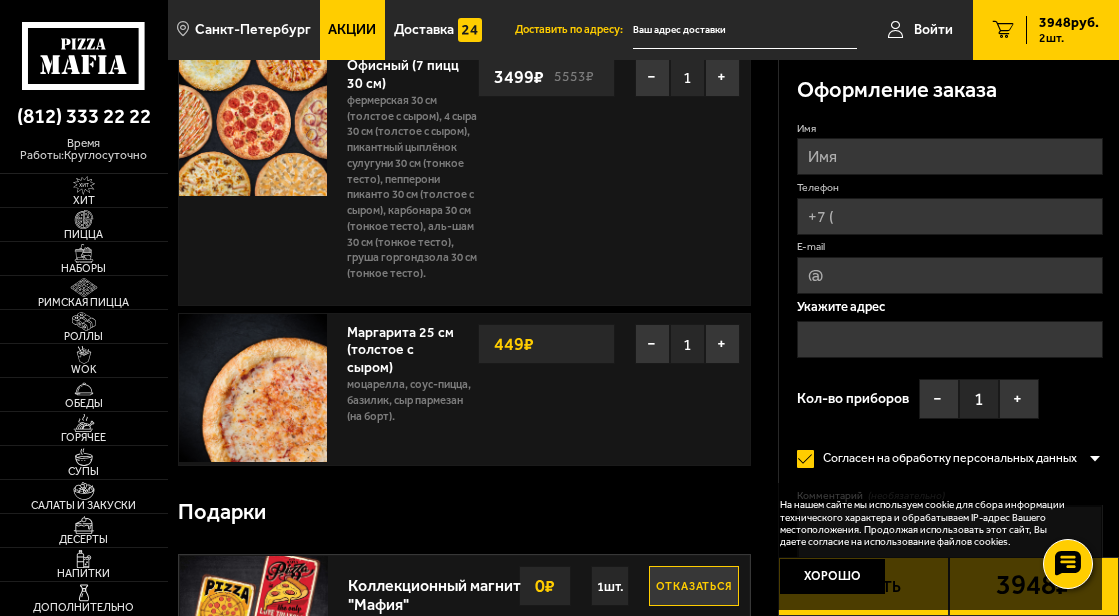 scroll, scrollTop: 0, scrollLeft: 0, axis: both 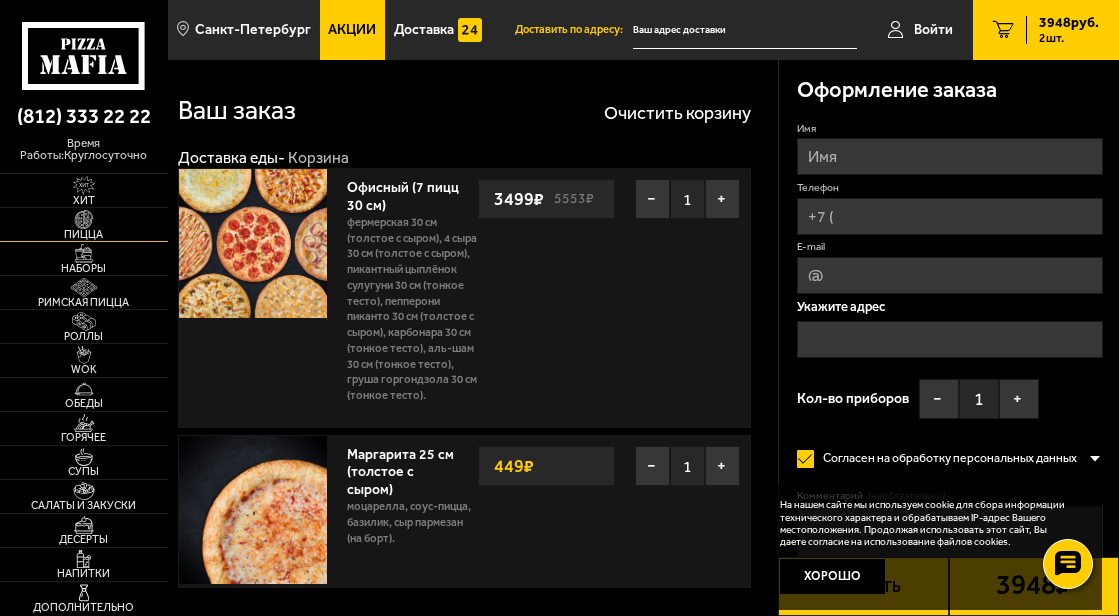 click on "Пицца" at bounding box center [84, 234] 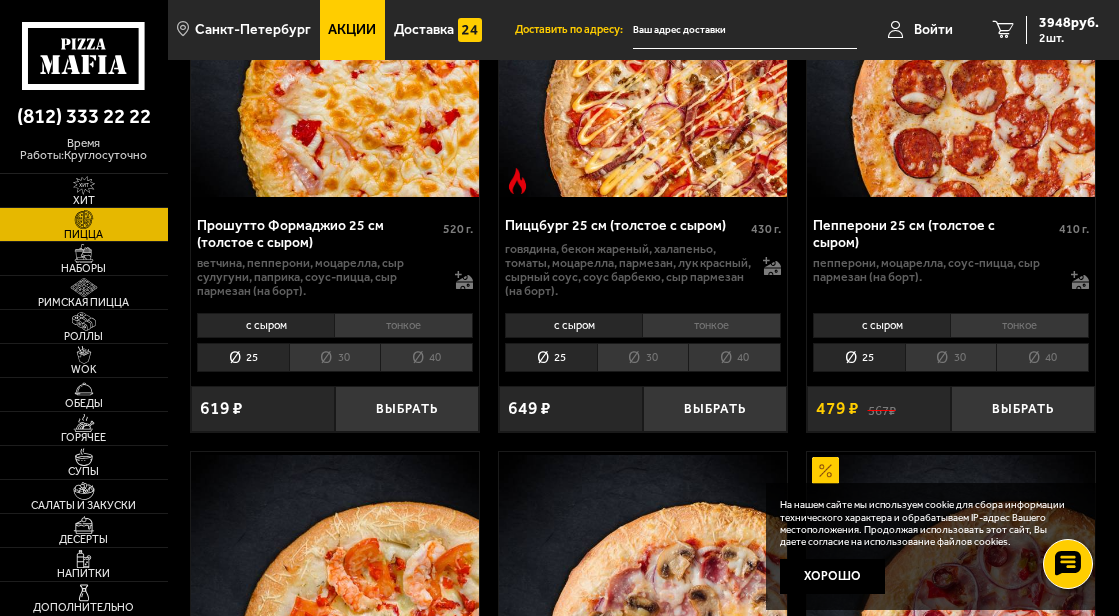 scroll, scrollTop: 2600, scrollLeft: 0, axis: vertical 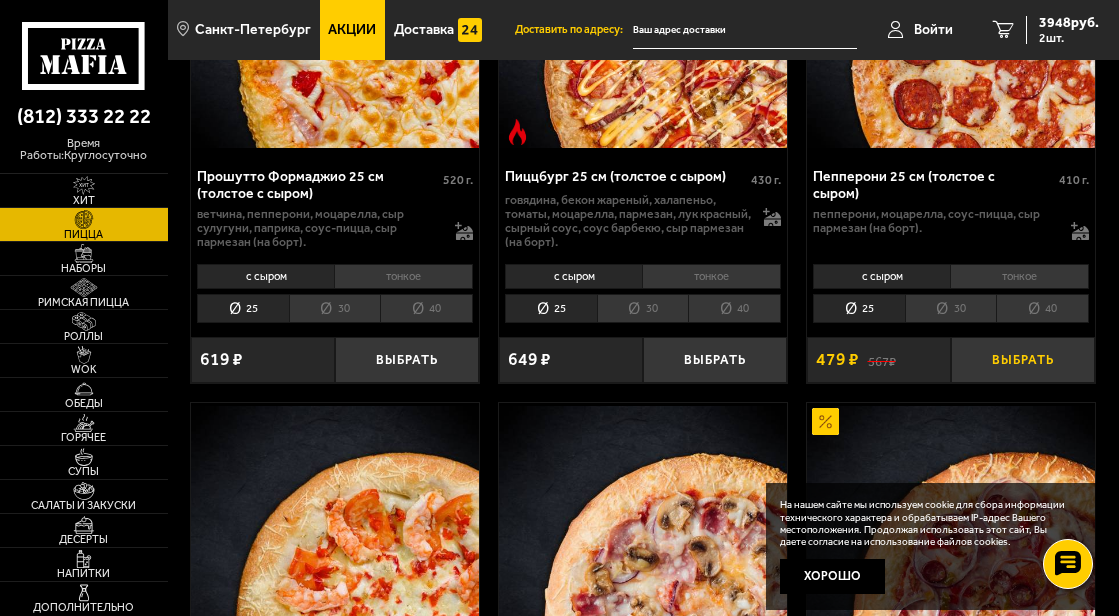 click on "Выбрать" at bounding box center [1023, 360] 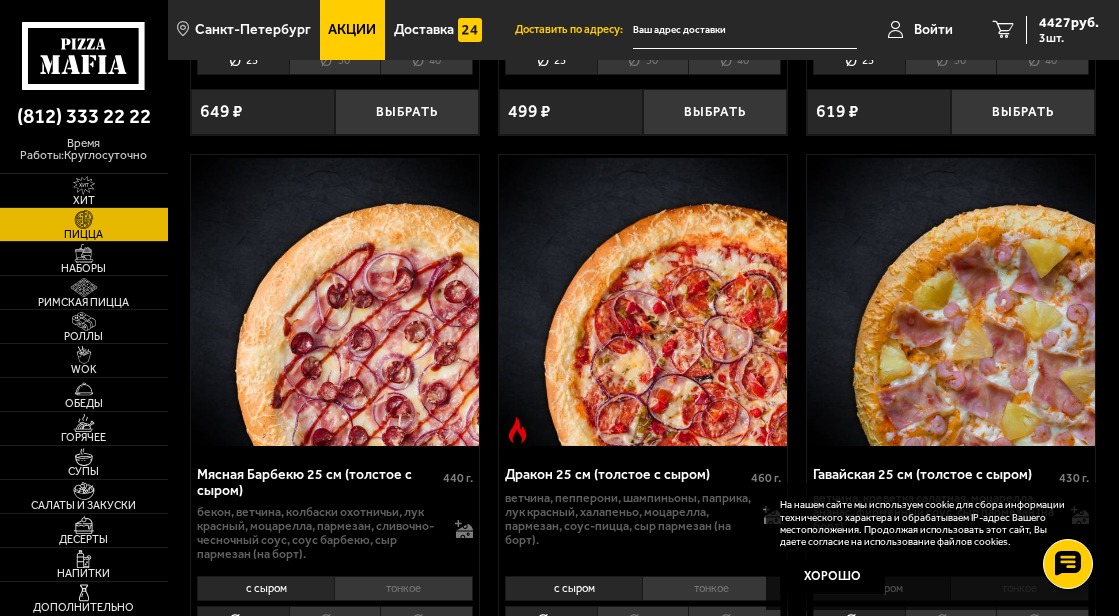 scroll, scrollTop: 4000, scrollLeft: 0, axis: vertical 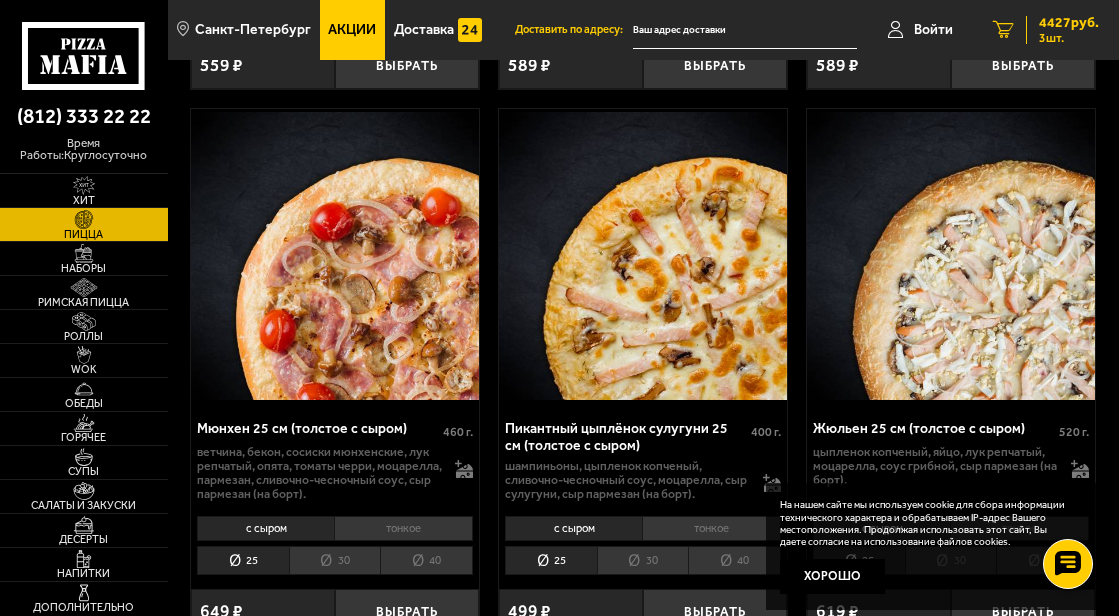 click on "4427  руб." at bounding box center (1069, 23) 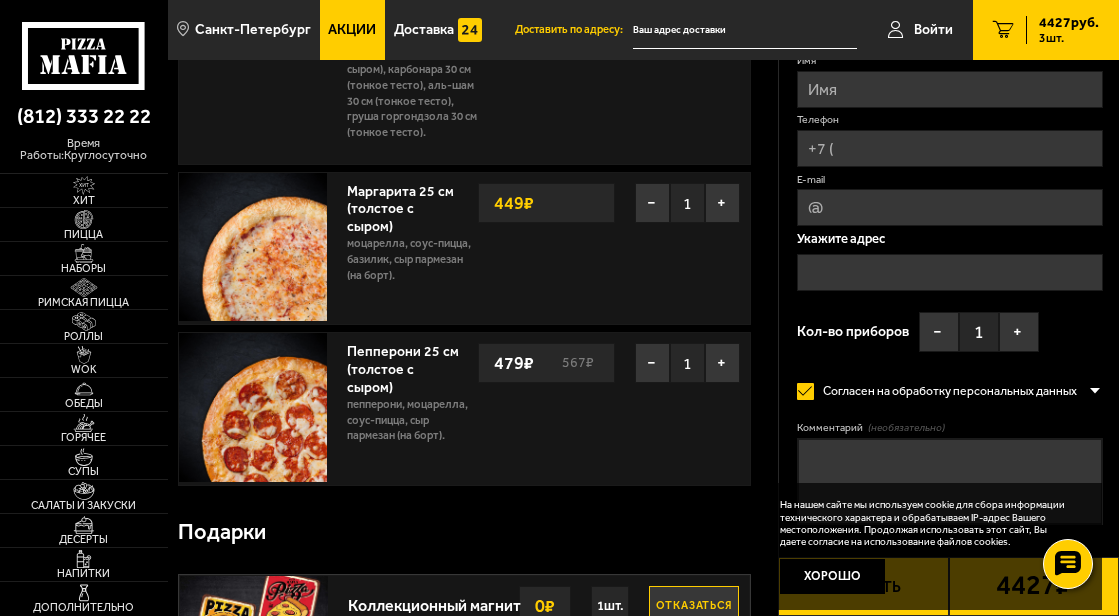 scroll, scrollTop: 360, scrollLeft: 0, axis: vertical 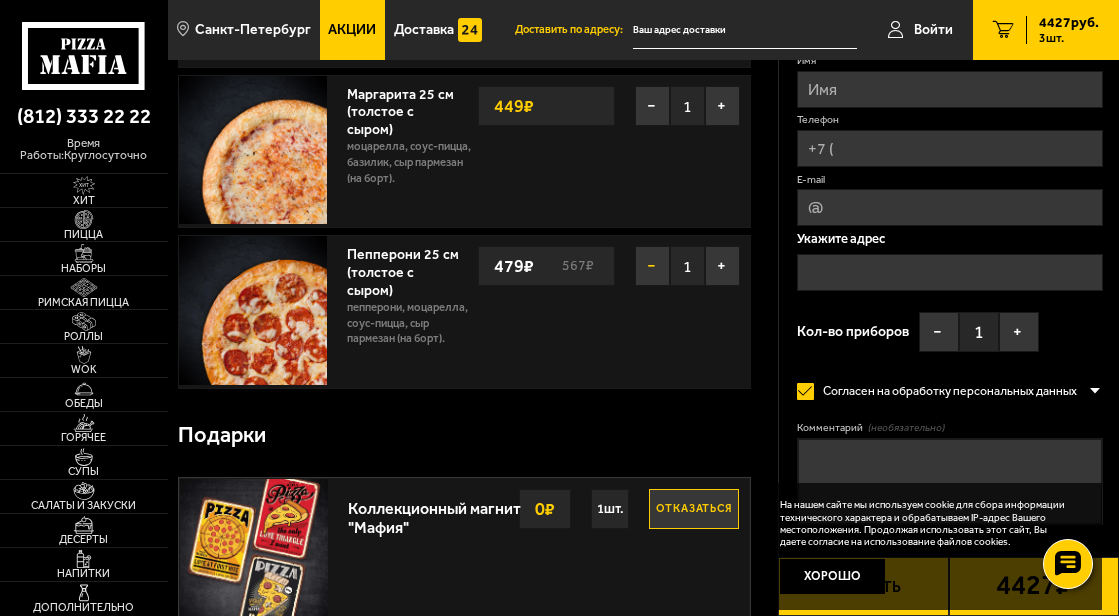 click on "−" at bounding box center [652, 266] 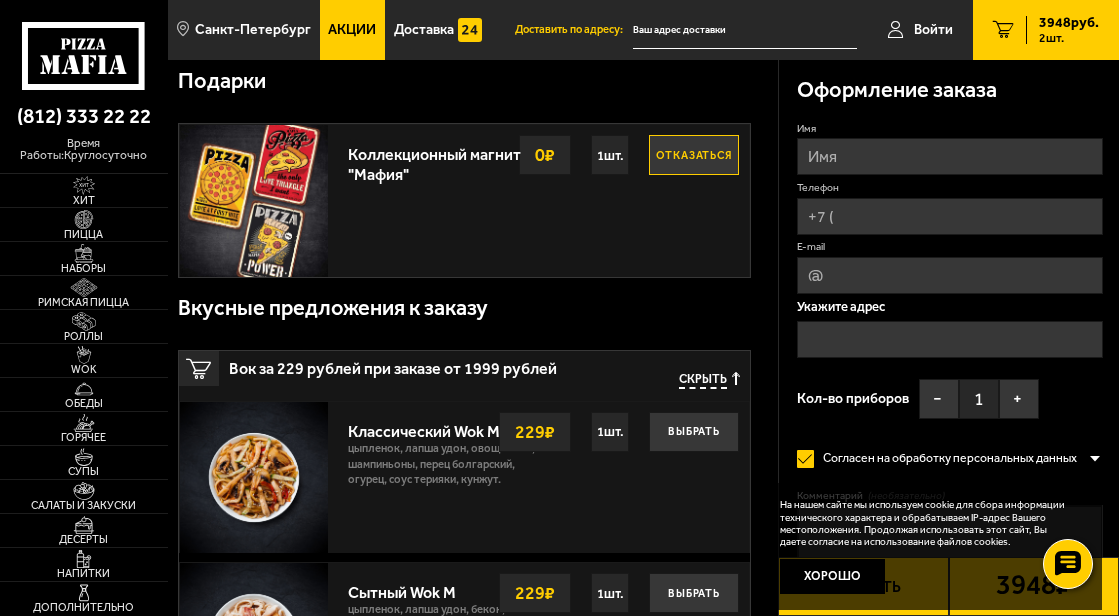 scroll, scrollTop: 360, scrollLeft: 0, axis: vertical 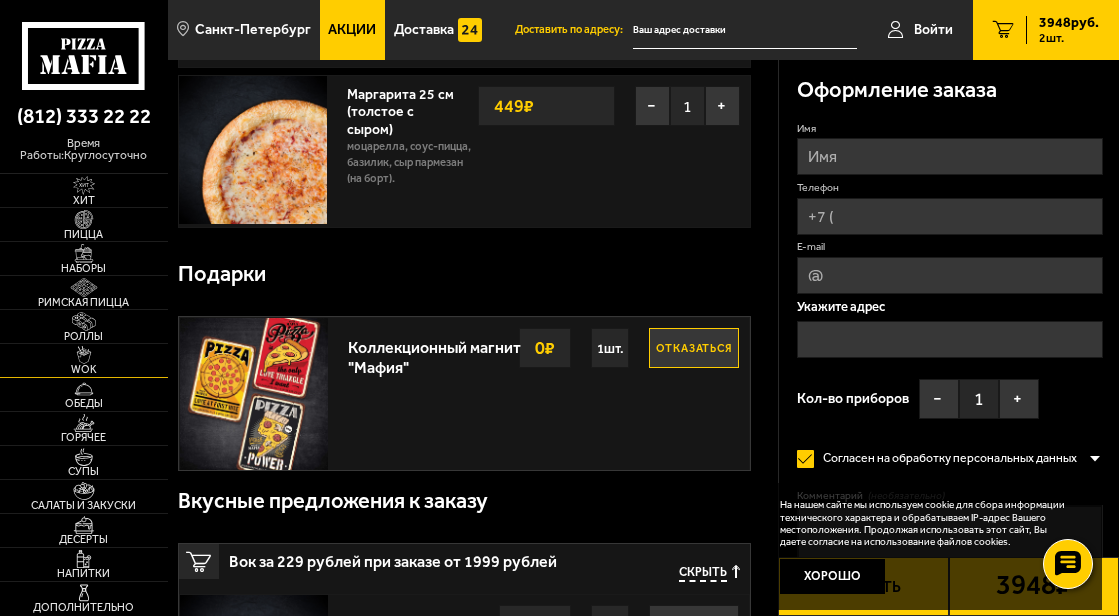 click at bounding box center (84, 355) 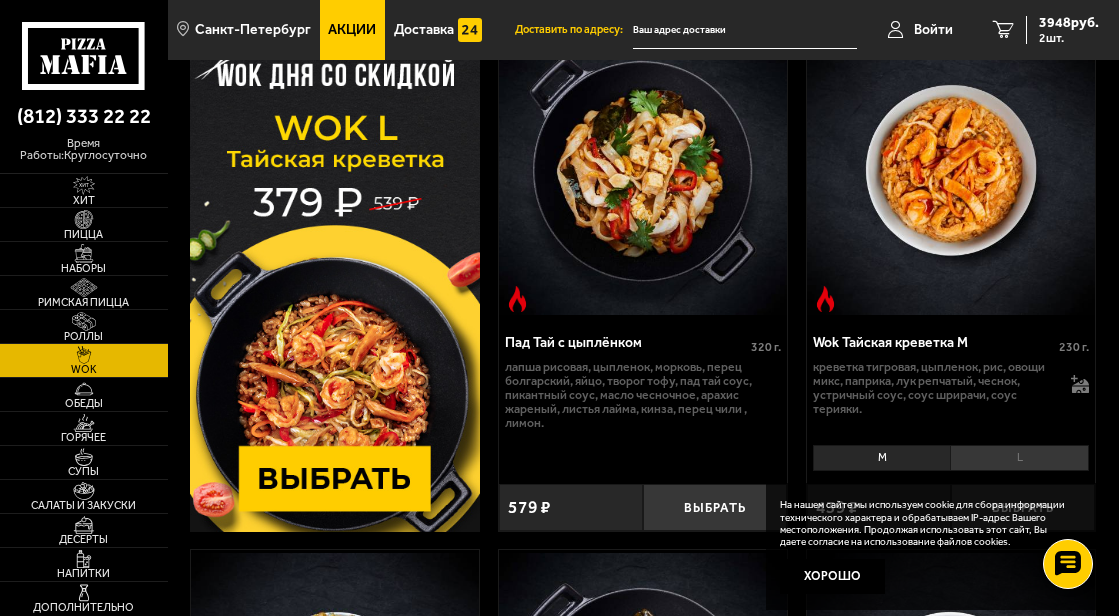 scroll, scrollTop: 0, scrollLeft: 0, axis: both 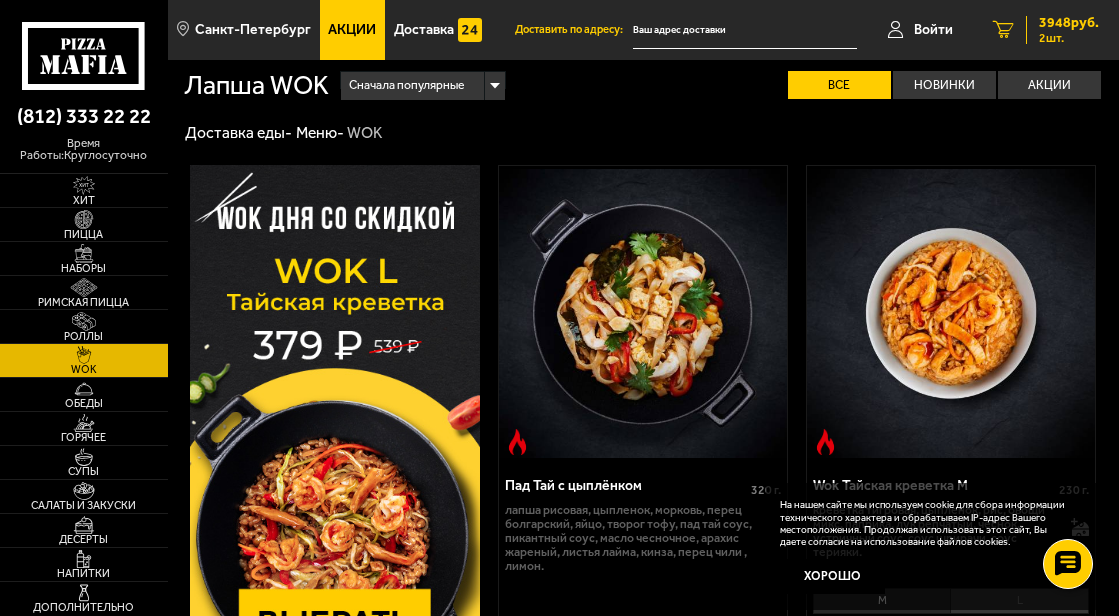click on "3948  руб." at bounding box center (1069, 23) 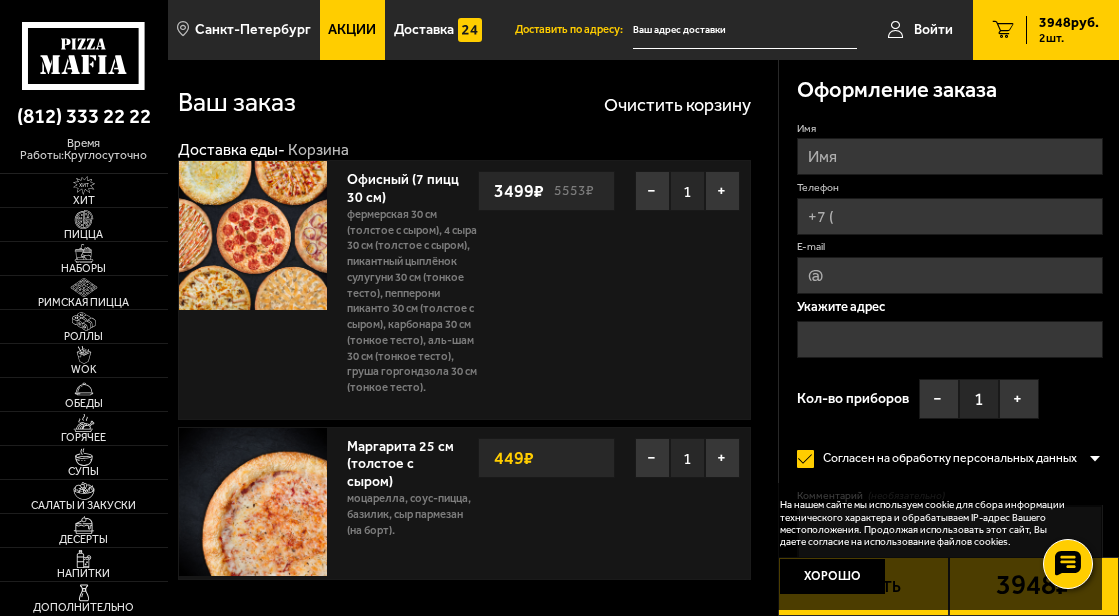 scroll, scrollTop: 0, scrollLeft: 0, axis: both 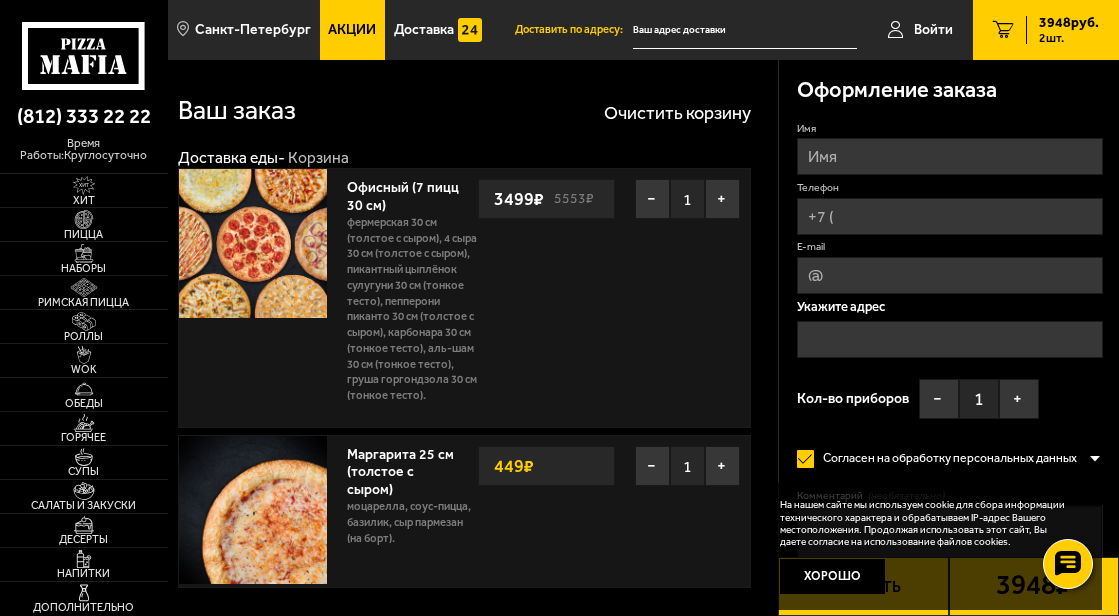 click on "Имя" at bounding box center (950, 156) 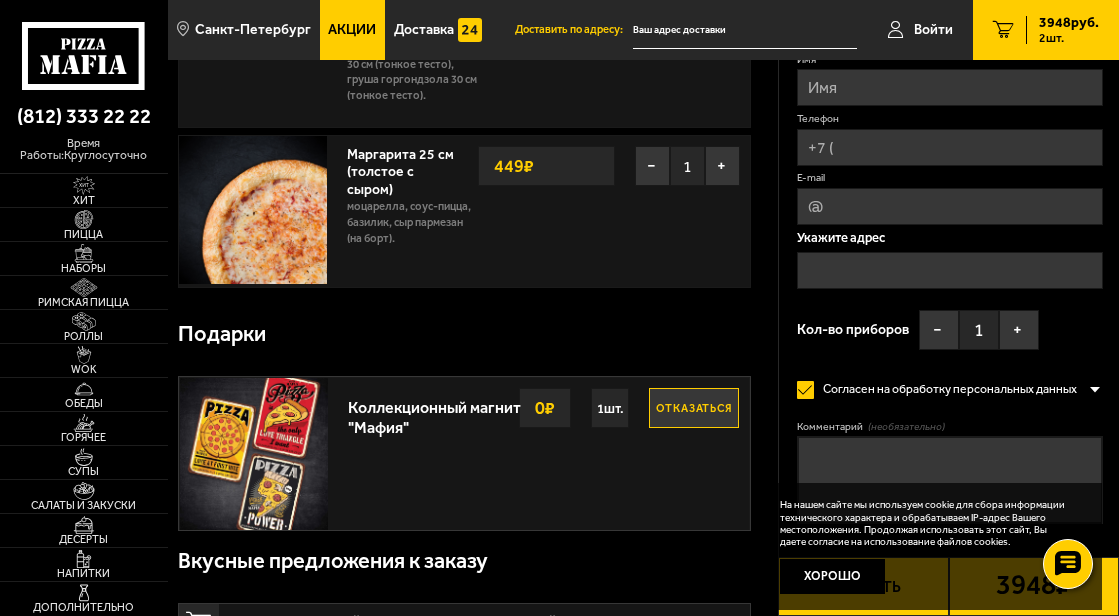 scroll, scrollTop: 0, scrollLeft: 0, axis: both 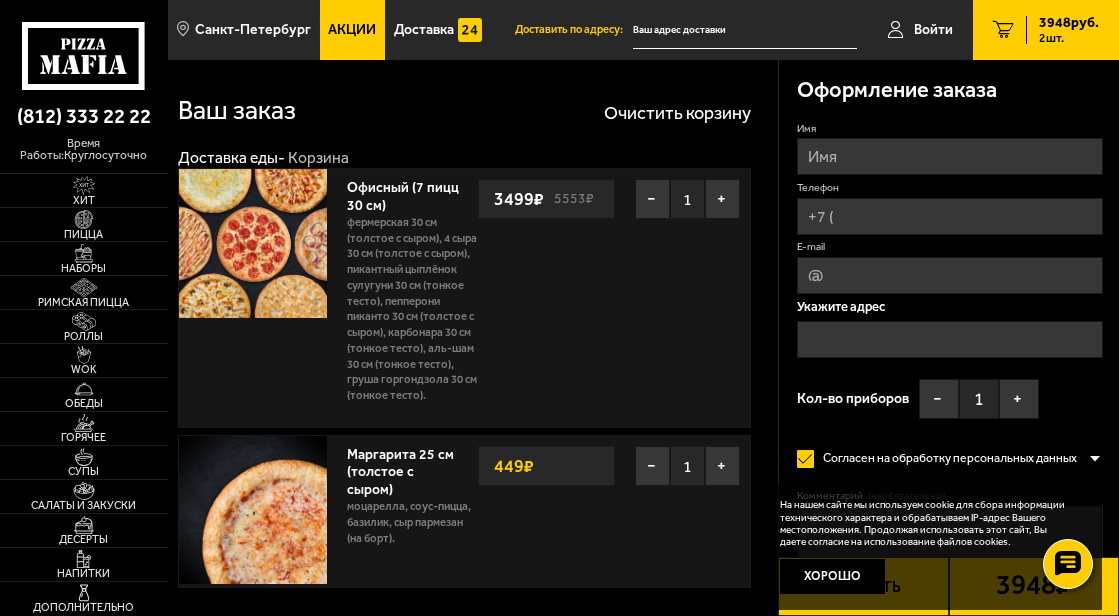 click on "Имя" at bounding box center [950, 156] 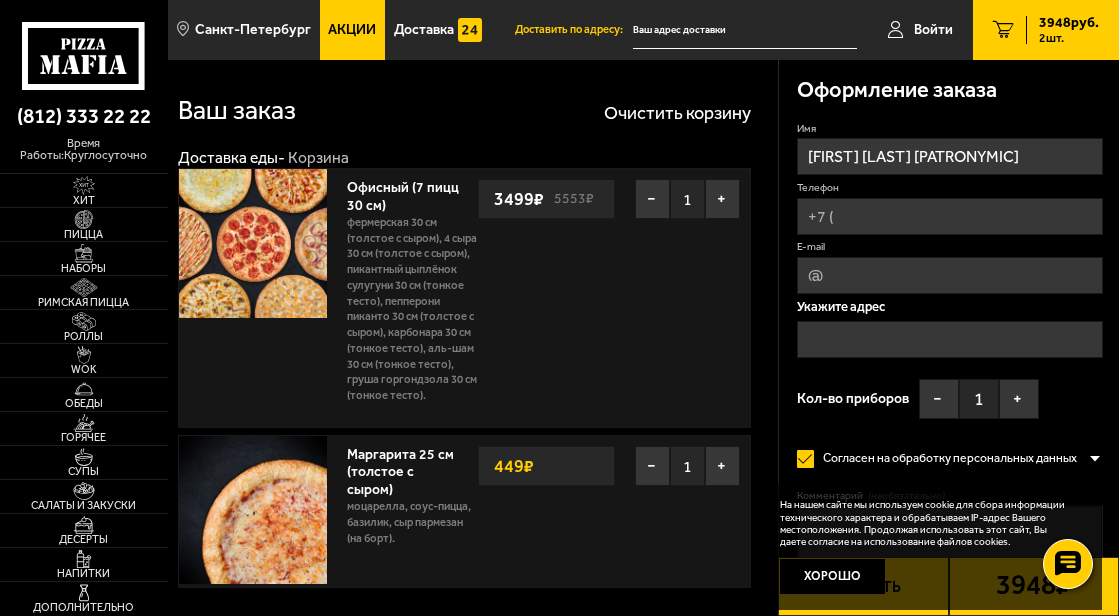 type on "[PHONE]" 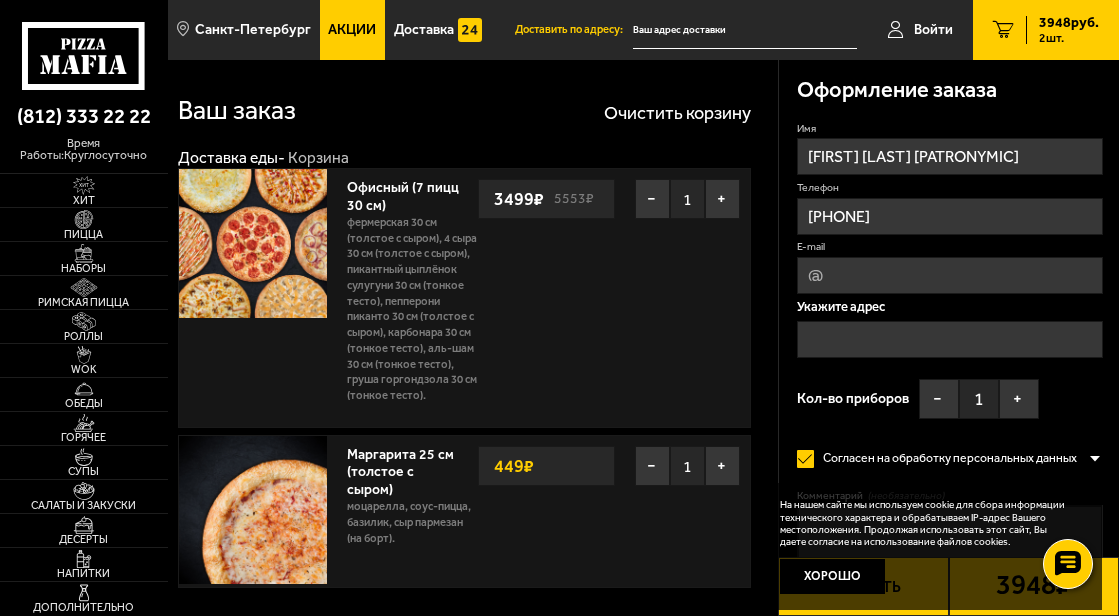 type on "[EMAIL]" 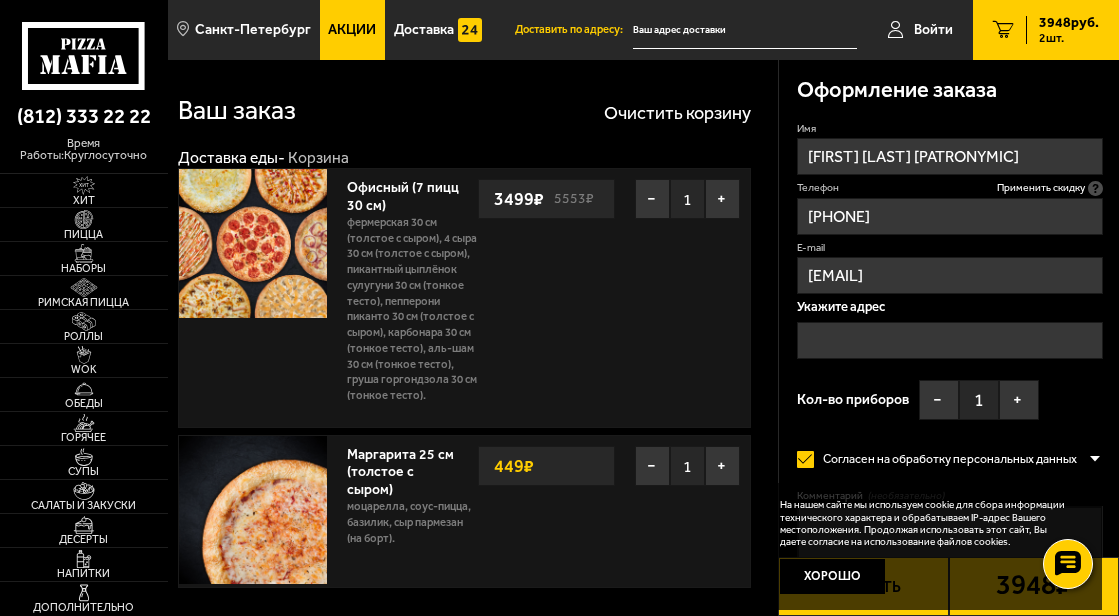 type on "[FIRST]" 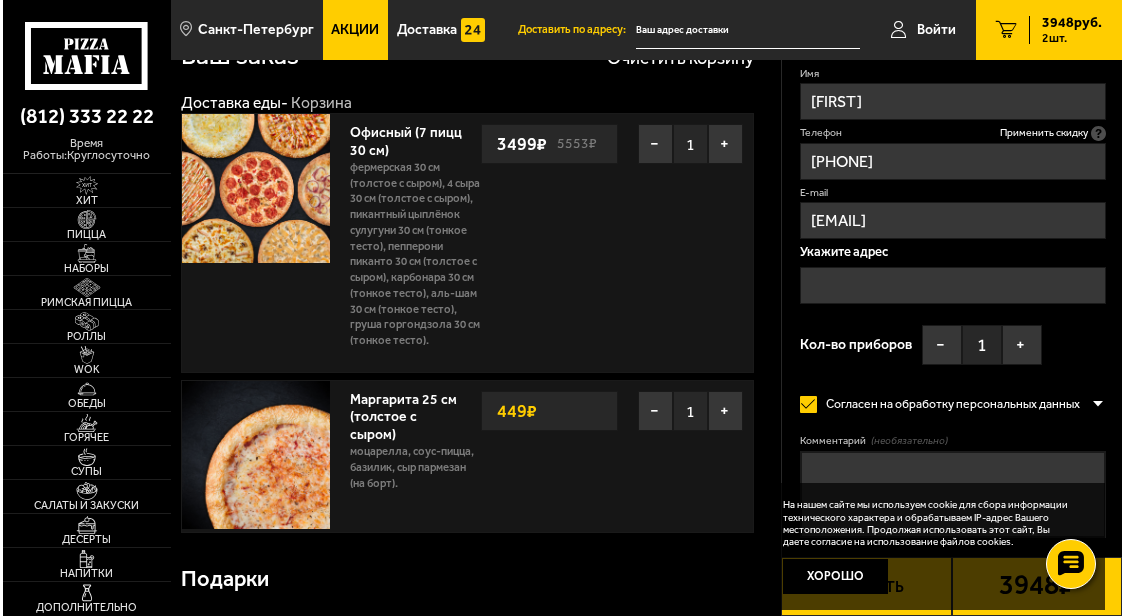 scroll, scrollTop: 100, scrollLeft: 0, axis: vertical 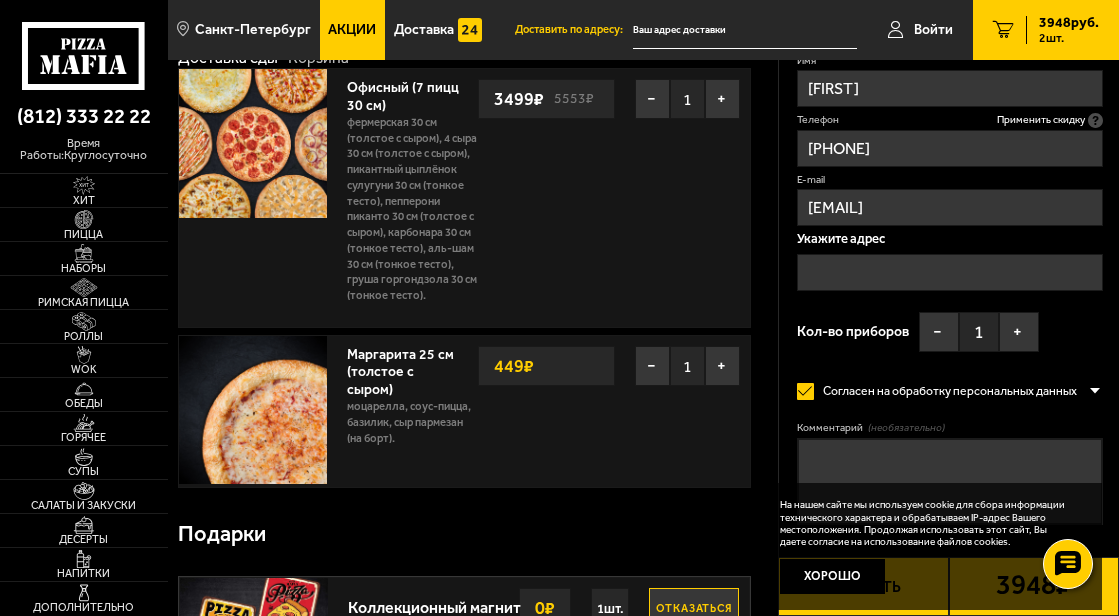click at bounding box center [950, 272] 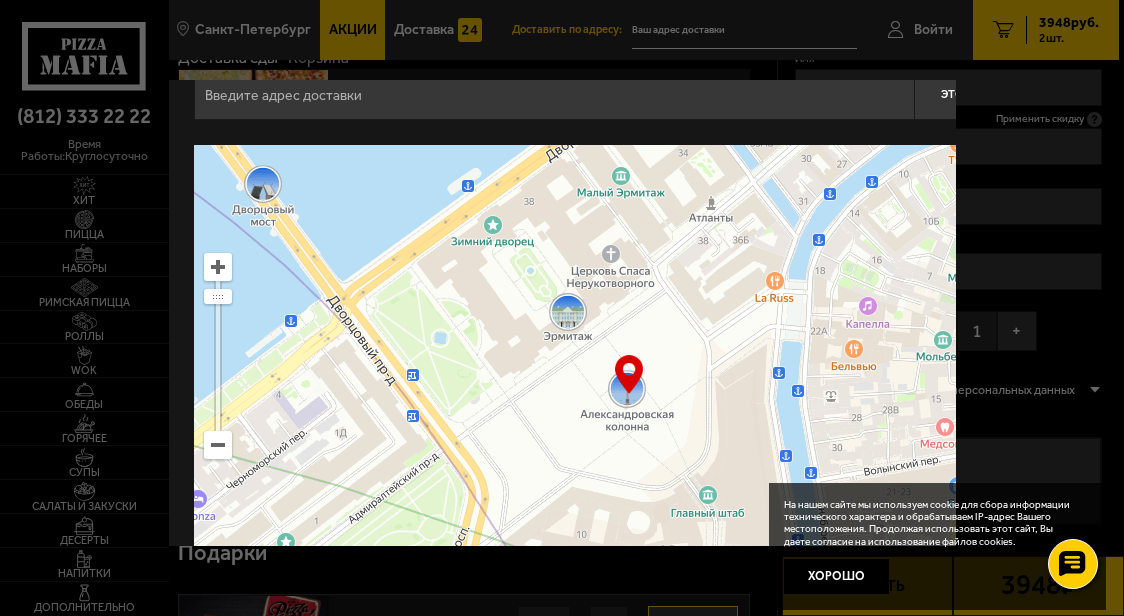 scroll, scrollTop: 0, scrollLeft: 0, axis: both 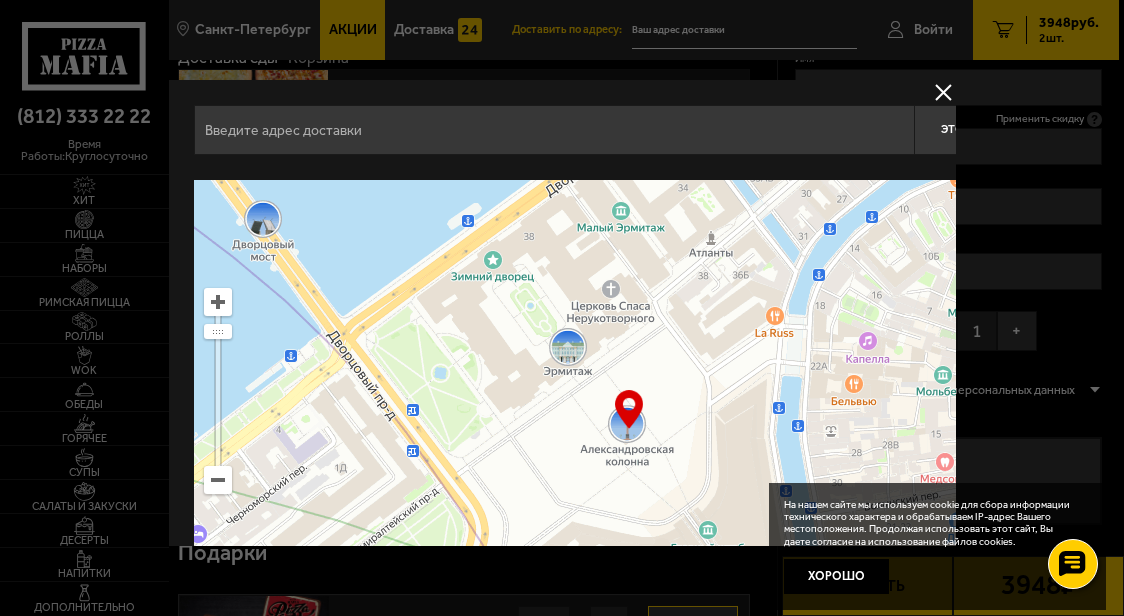 click at bounding box center [554, 130] 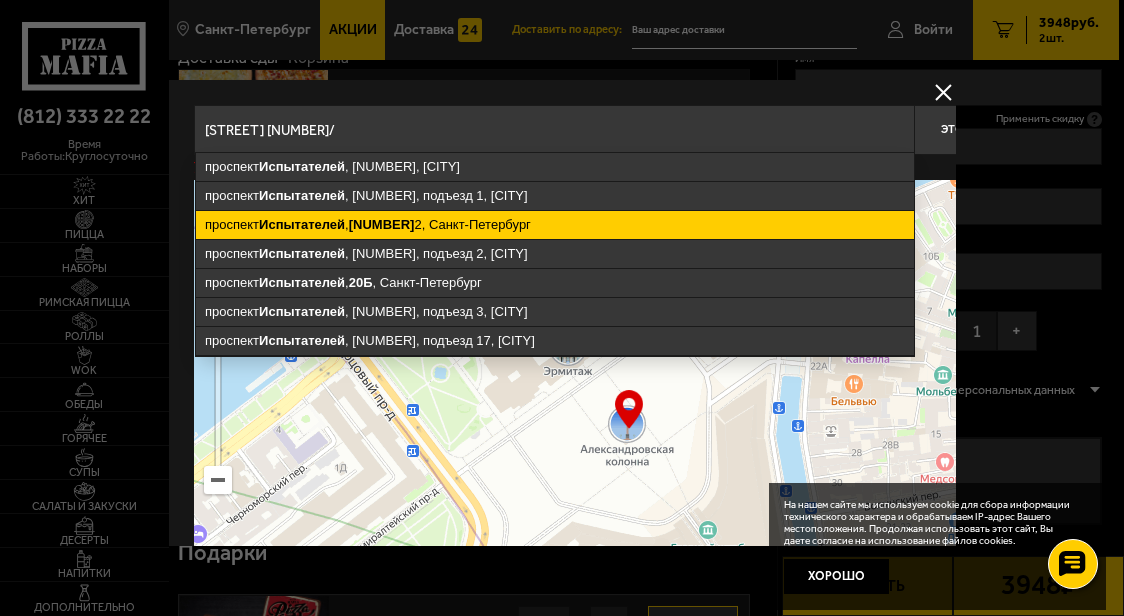 click on "[STREET] ,  [NUMBER], [CITY]" at bounding box center (555, 225) 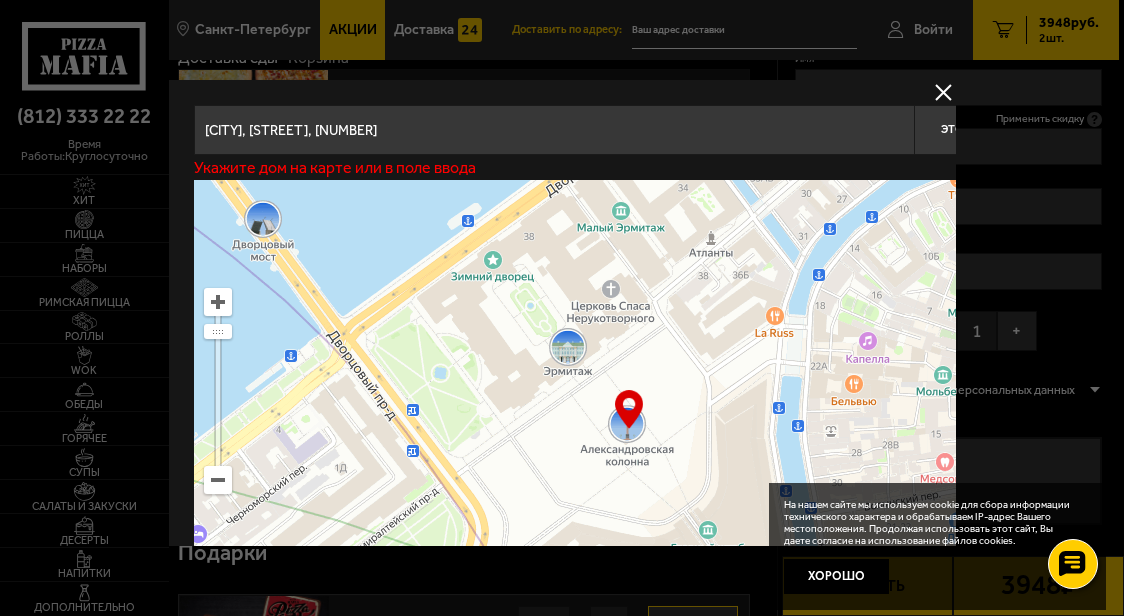 type on "[STREET], [NUMBER]" 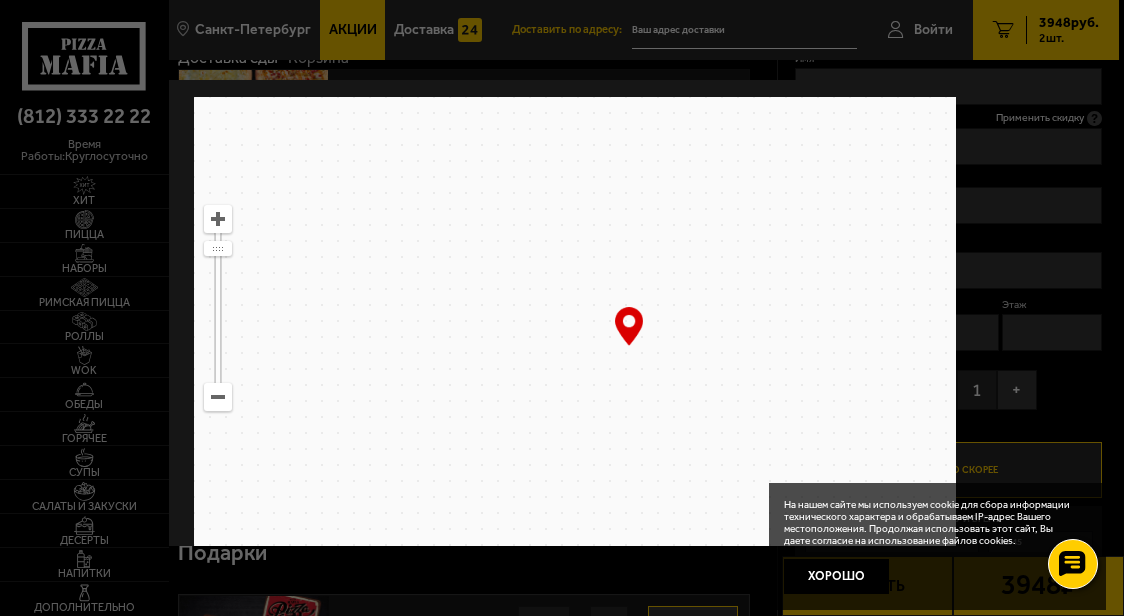 scroll, scrollTop: 174, scrollLeft: 0, axis: vertical 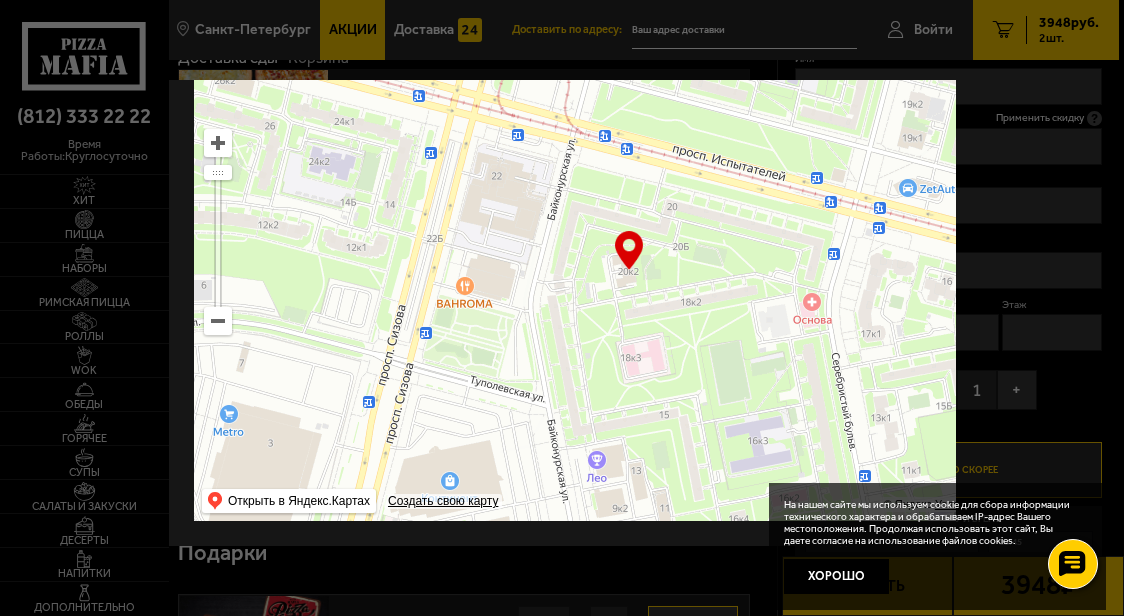 click at bounding box center (629, 271) 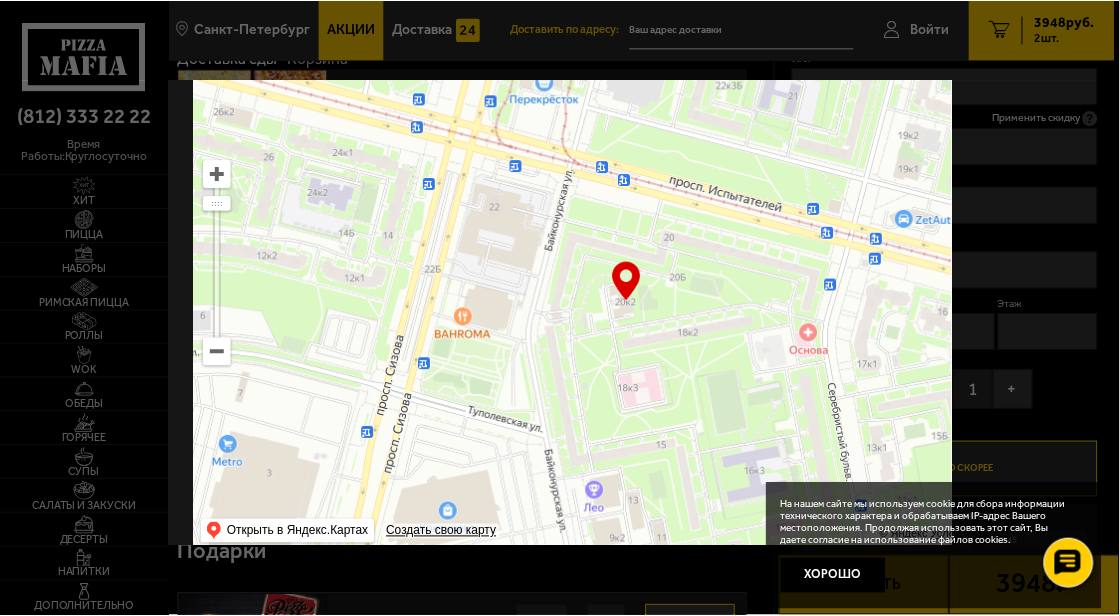scroll, scrollTop: 174, scrollLeft: 0, axis: vertical 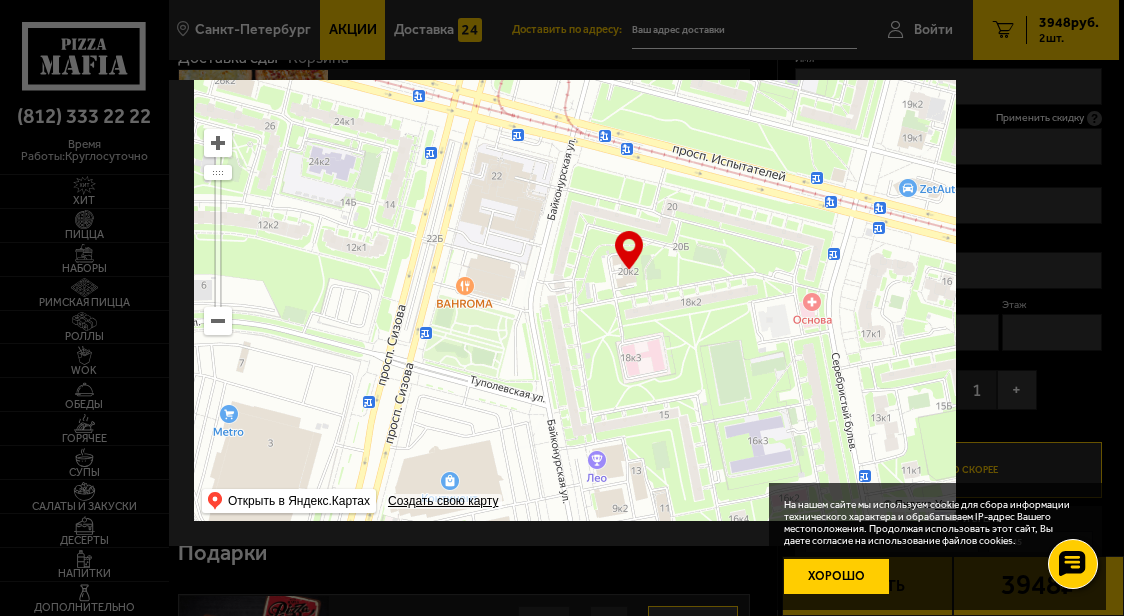 click on "Хорошо" at bounding box center [836, 576] 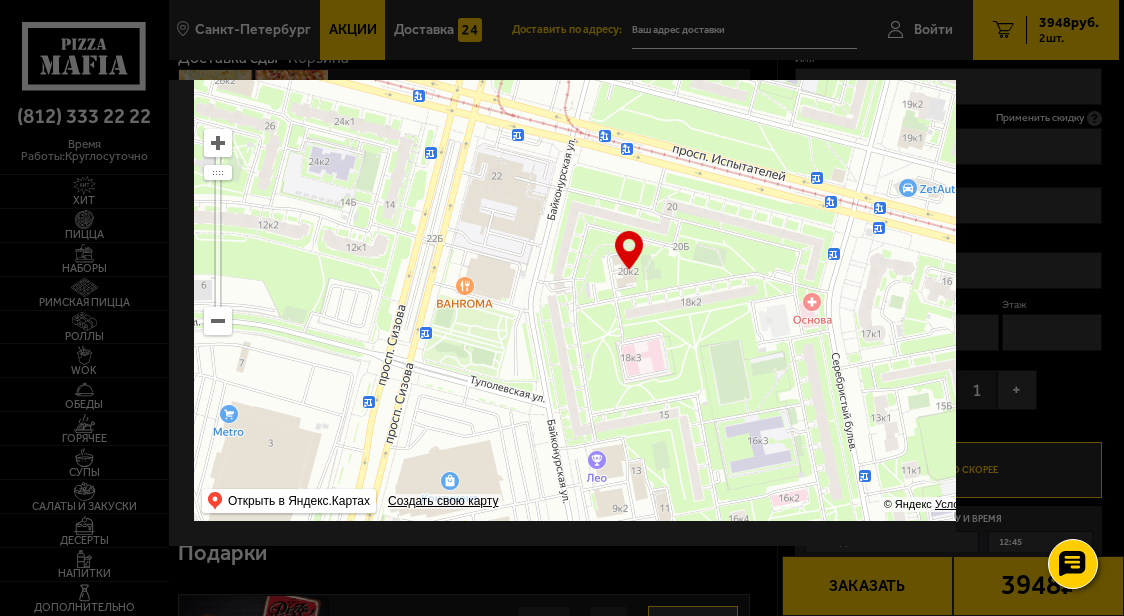click on "… © Яндекс   Условия использования Открыть в Яндекс.Картах Создать свою карту" at bounding box center (629, 271) 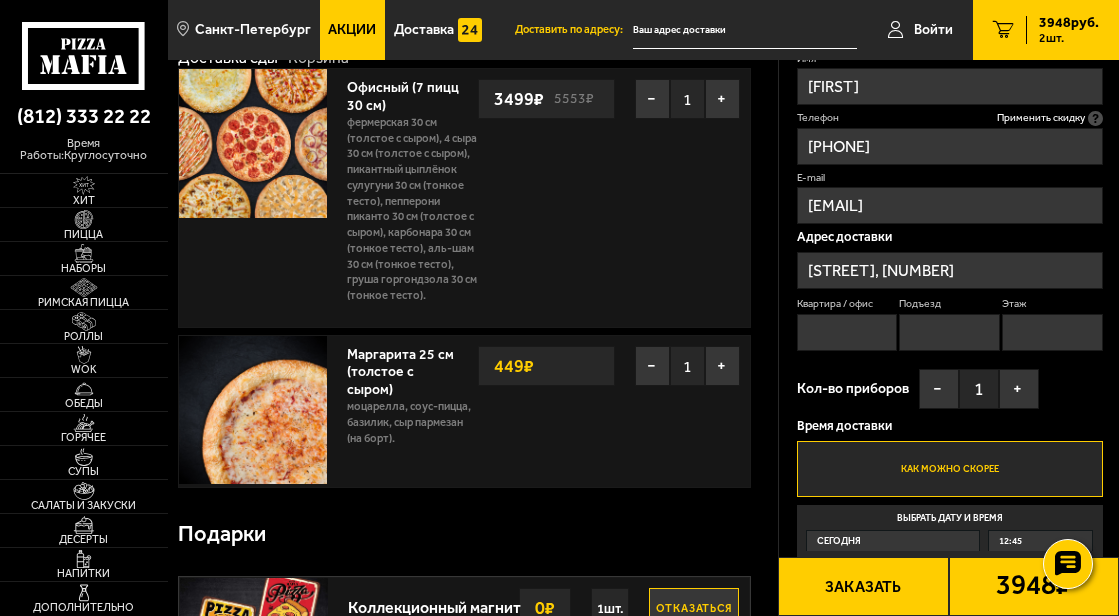click on "Квартира / офис" at bounding box center (847, 332) 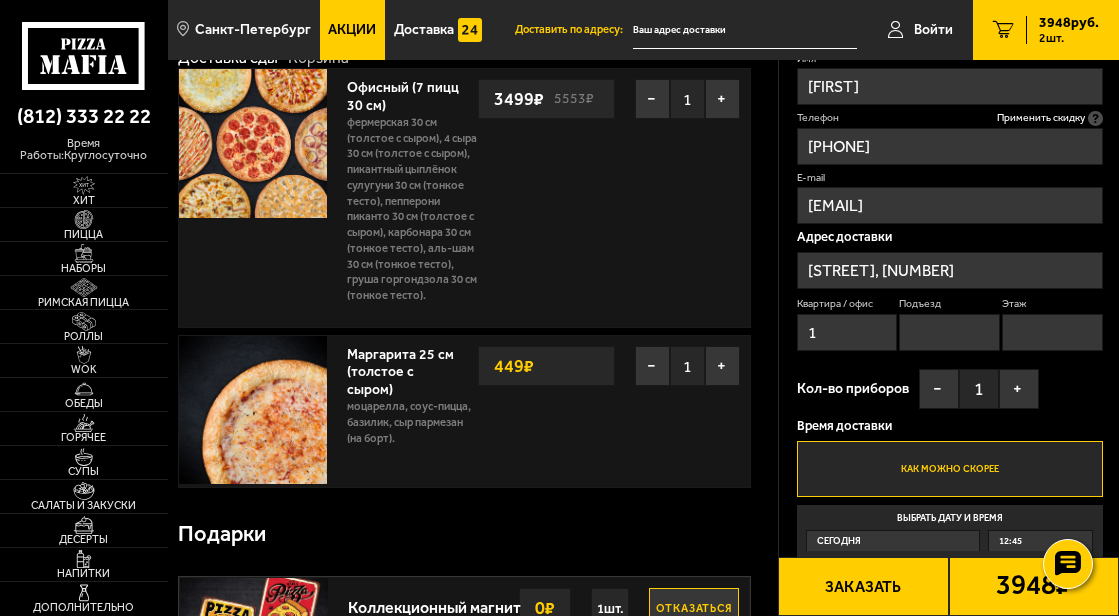 type on "1" 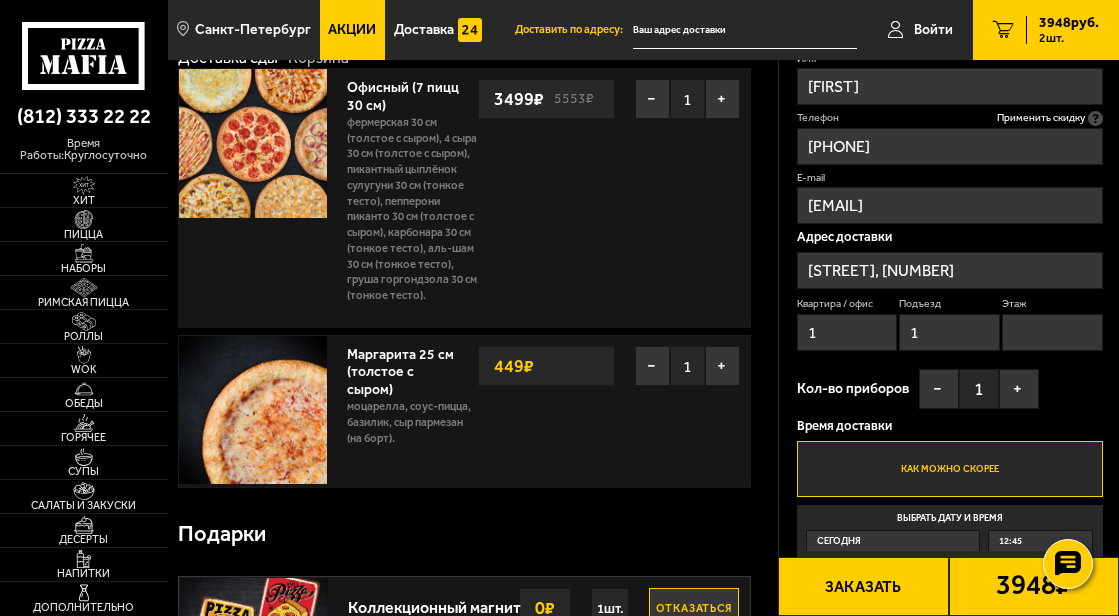 type on "1" 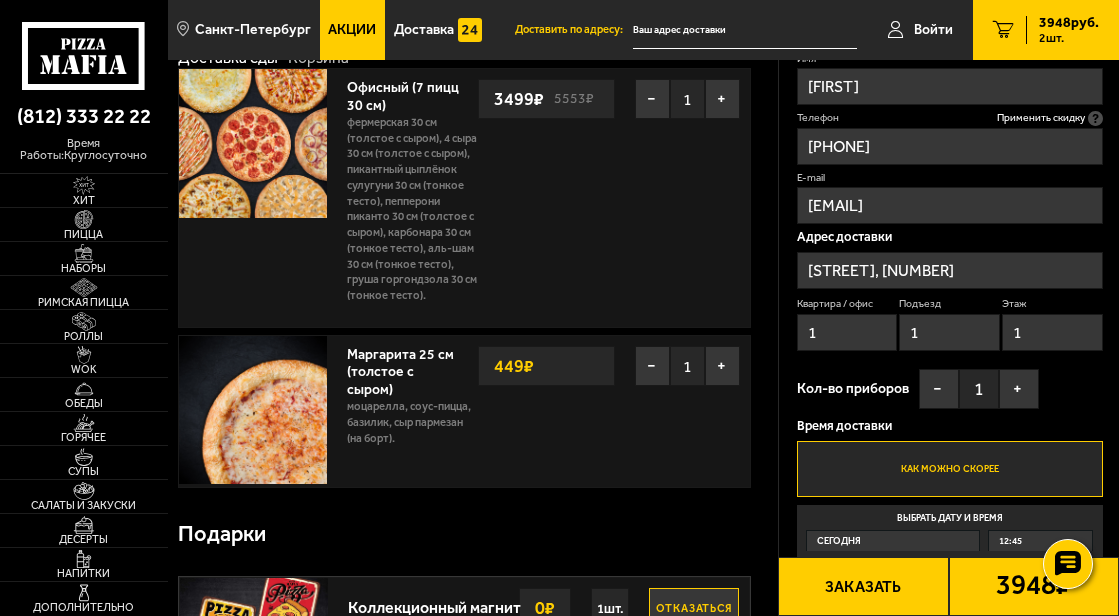type on "1" 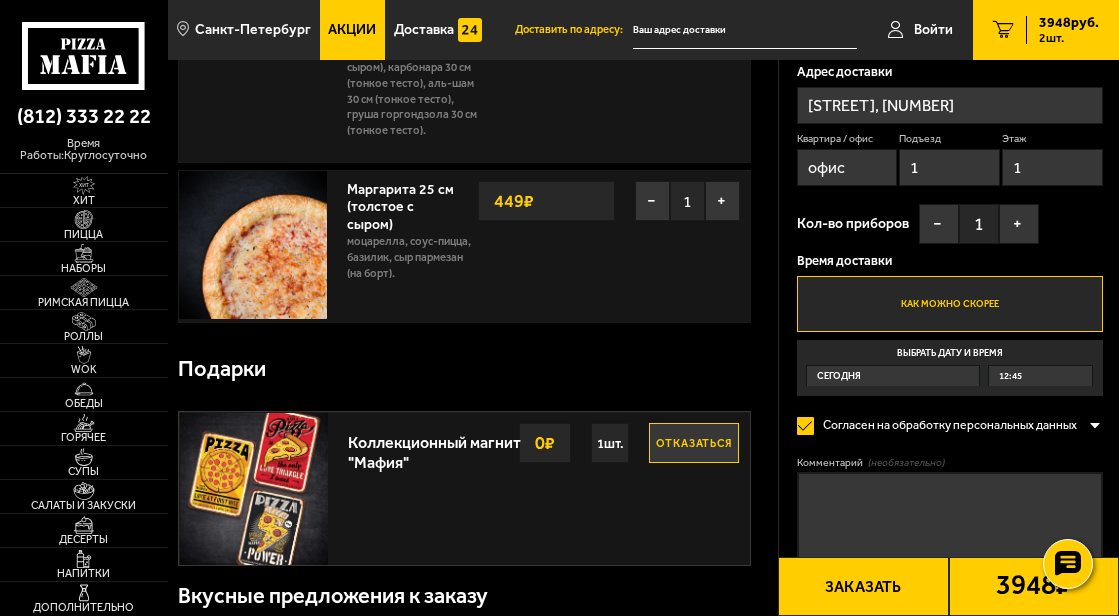 scroll, scrollTop: 300, scrollLeft: 0, axis: vertical 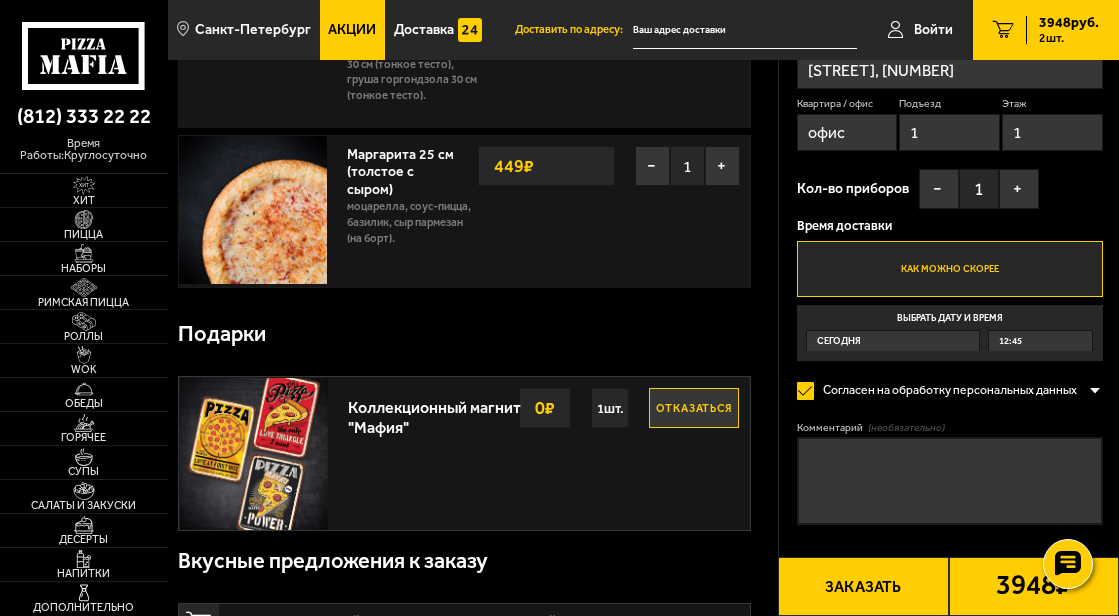 type on "офис" 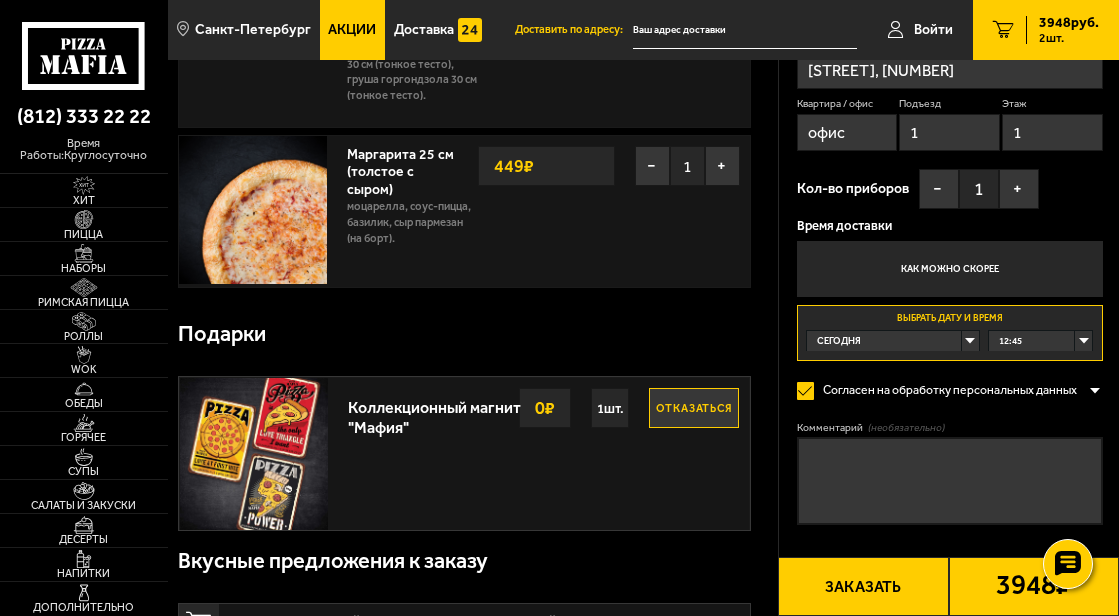 click on "12:45" at bounding box center (1040, 341) 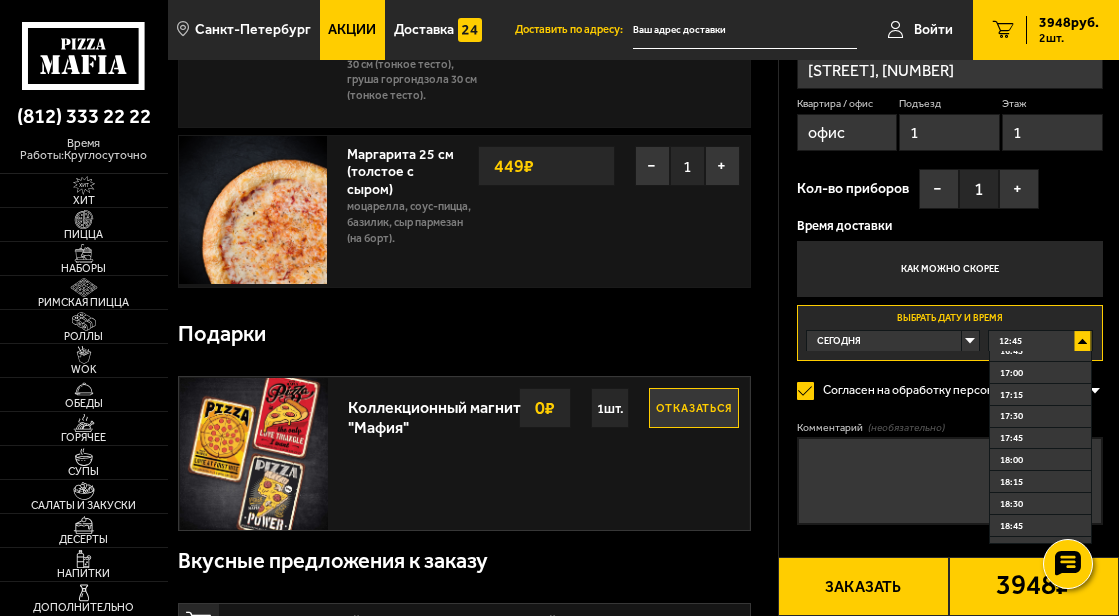 scroll, scrollTop: 400, scrollLeft: 0, axis: vertical 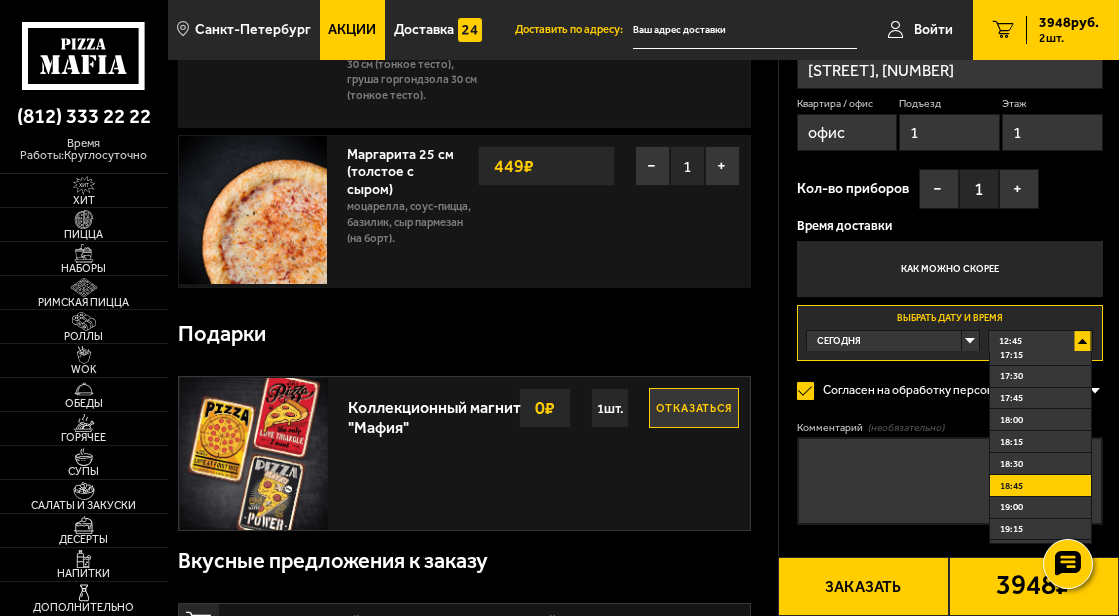 click on "18:45" at bounding box center [1040, 486] 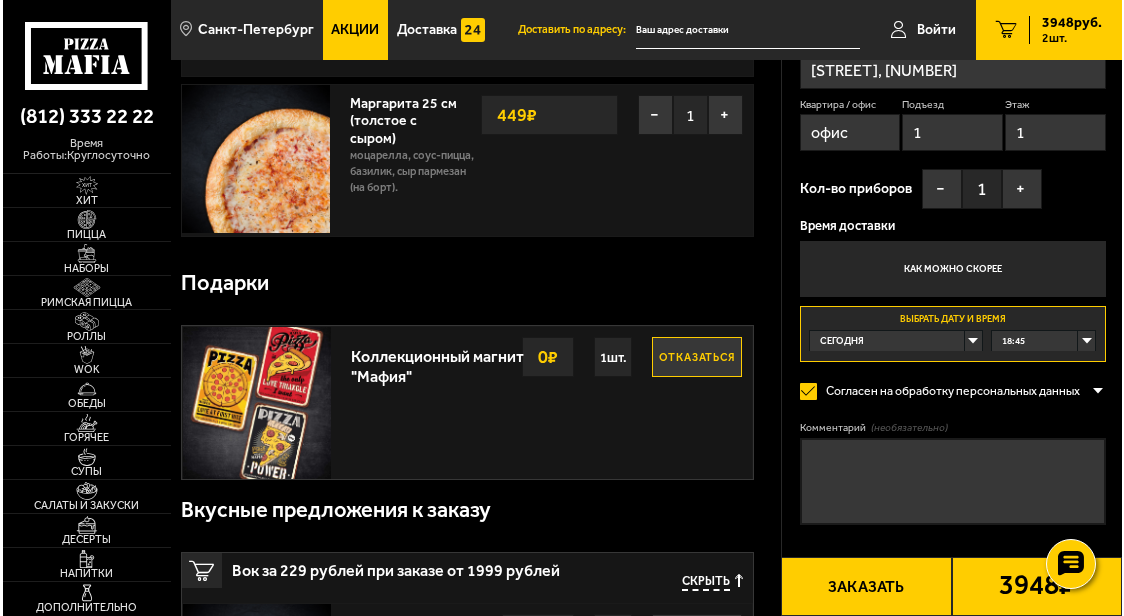 scroll, scrollTop: 400, scrollLeft: 0, axis: vertical 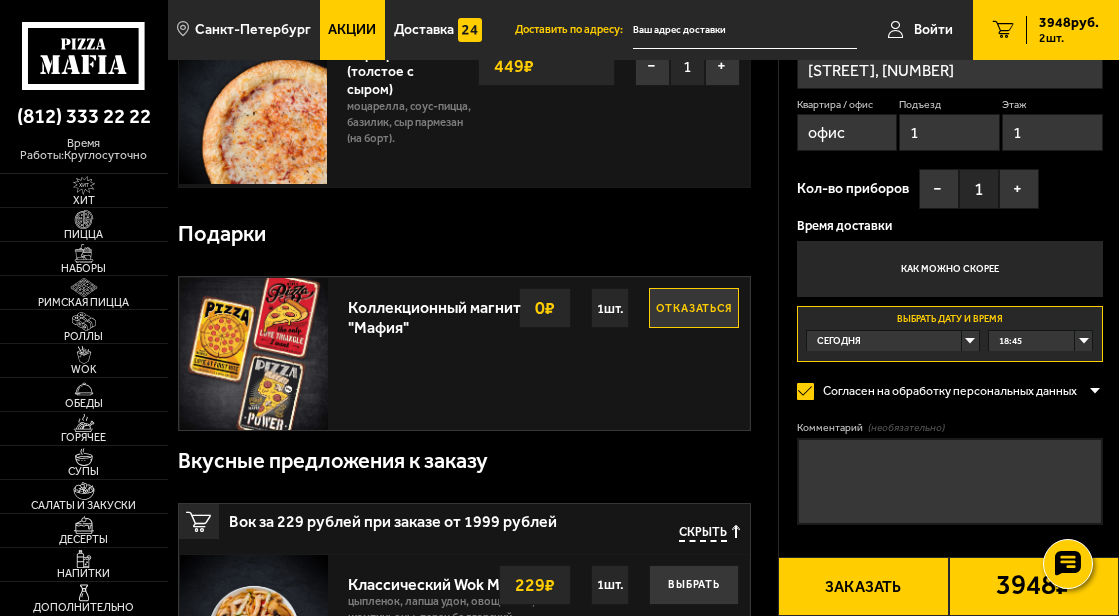 click on "Заказать" at bounding box center [863, 586] 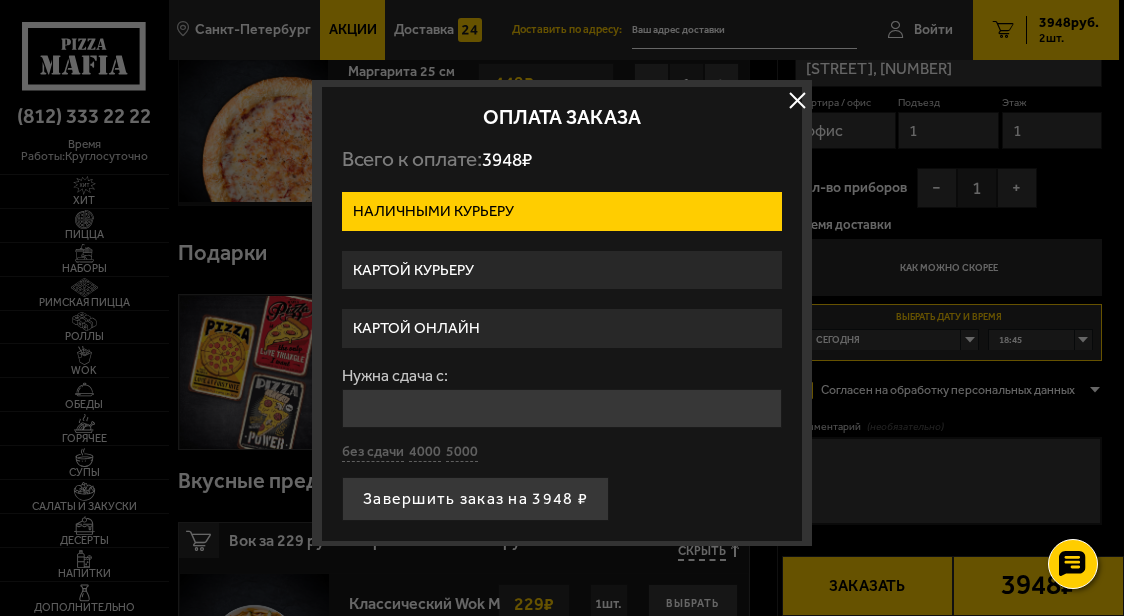 click on "Картой курьеру" at bounding box center [562, 270] 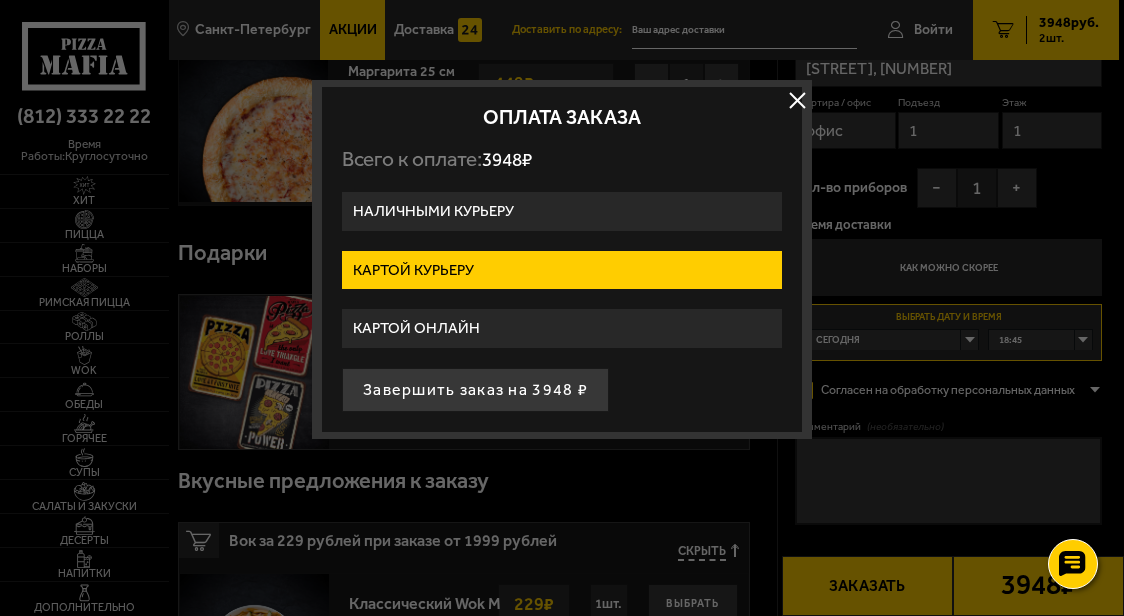 click on "Картой онлайн" at bounding box center [562, 328] 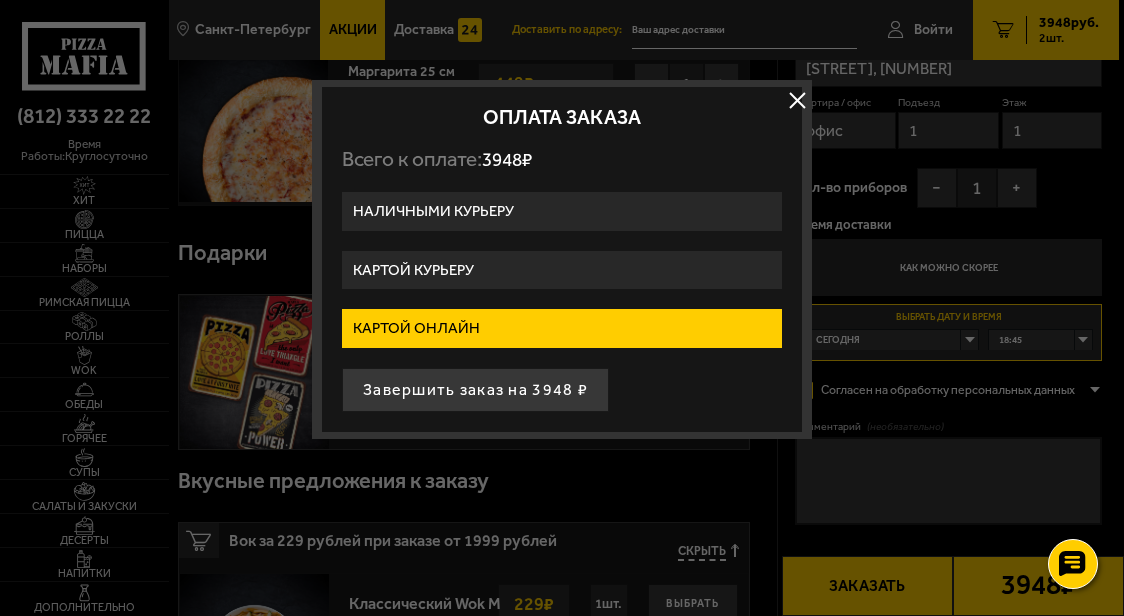 click on "Наличными курьеру" at bounding box center (562, 211) 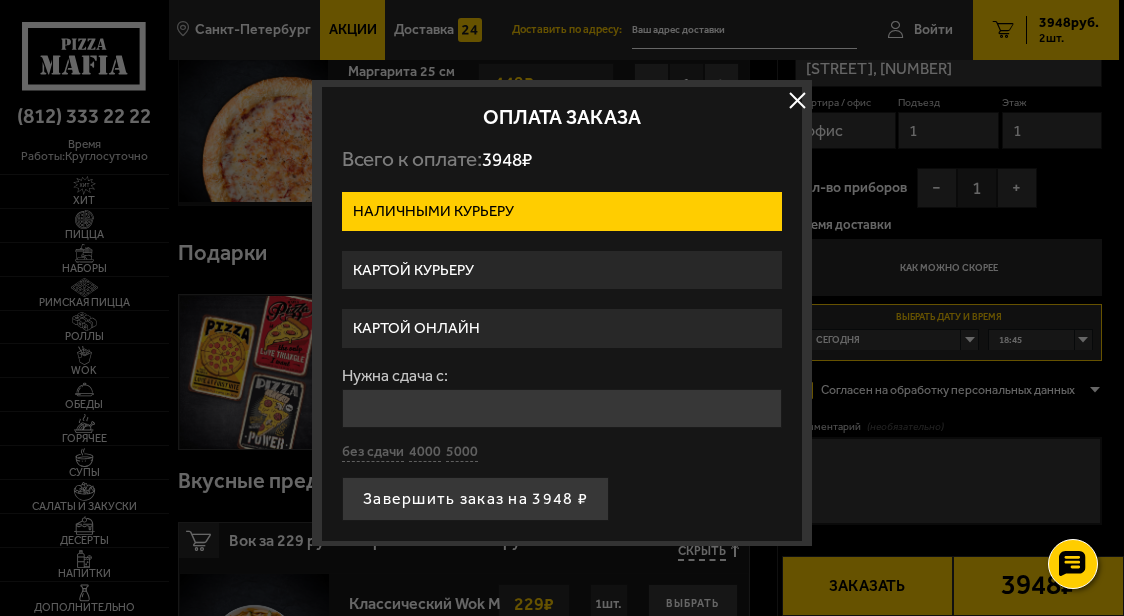 click on "Картой курьеру" at bounding box center [562, 270] 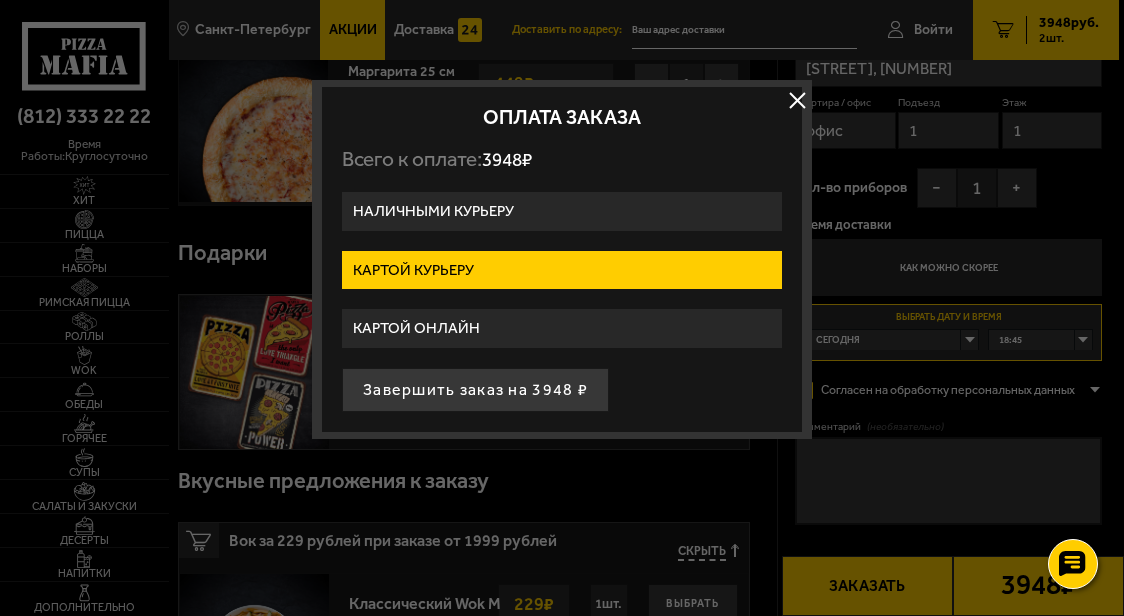 click on "Наличными курьеру" at bounding box center (562, 211) 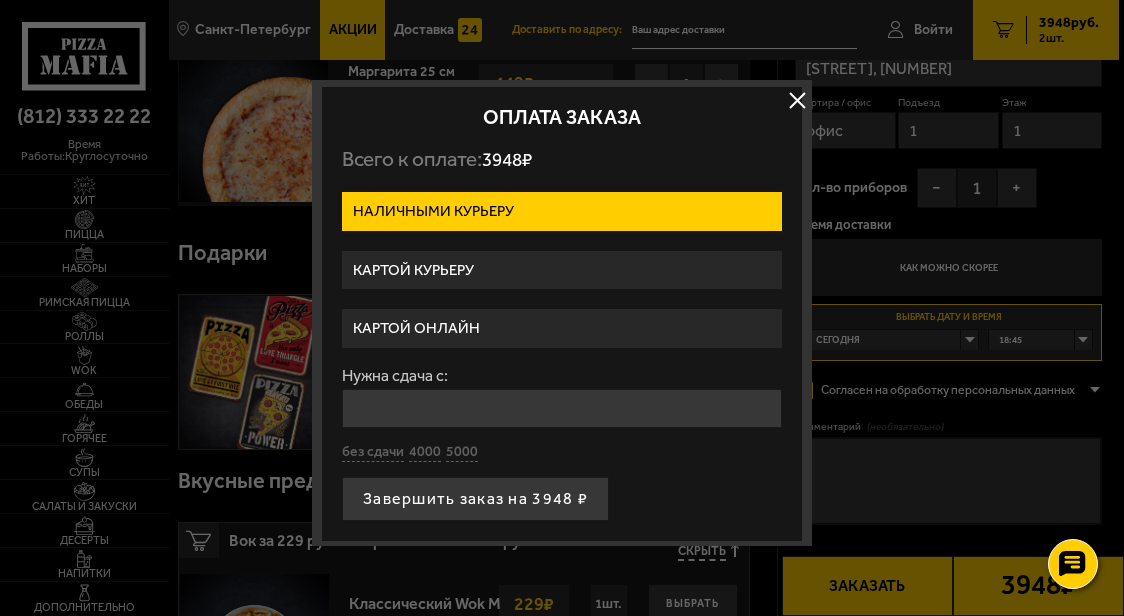 click on "Нужна сдача с:" at bounding box center [562, 408] 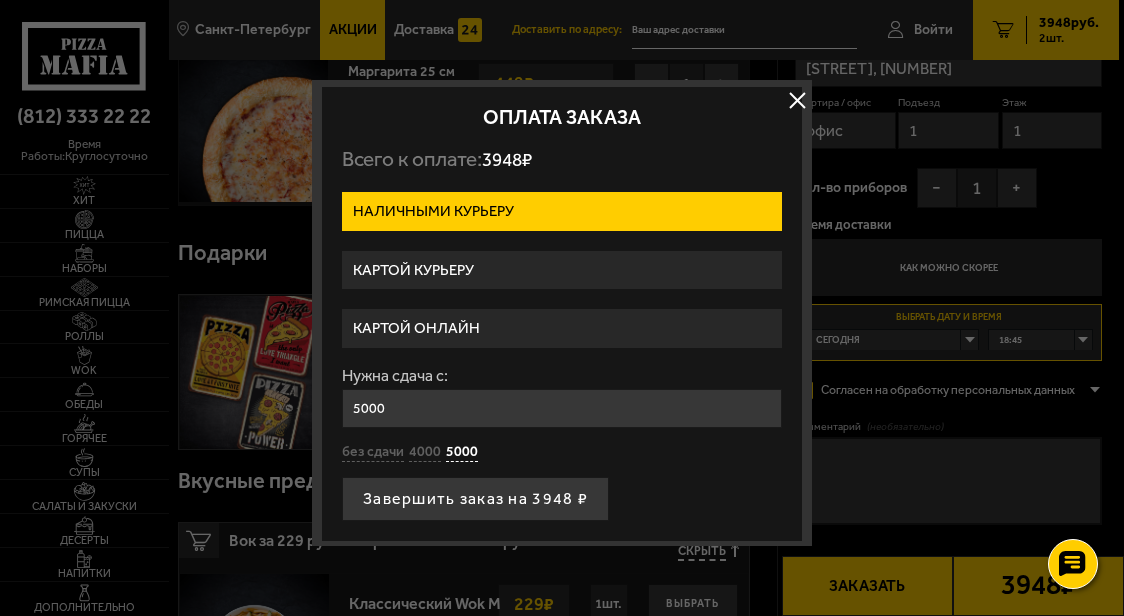 scroll, scrollTop: 2, scrollLeft: 0, axis: vertical 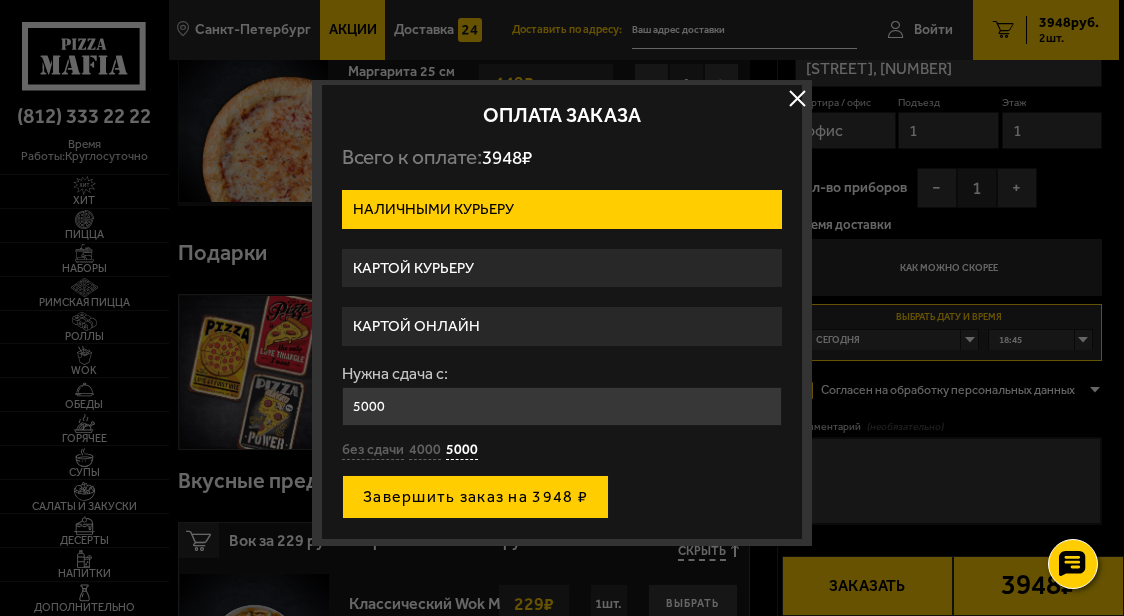 type on "5000" 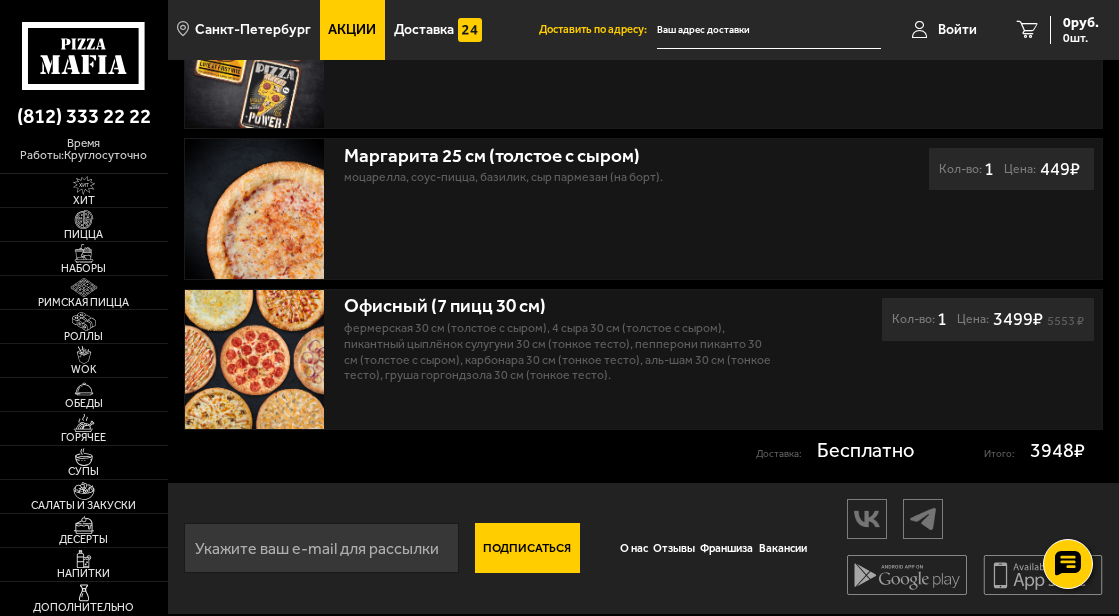 scroll, scrollTop: 505, scrollLeft: 0, axis: vertical 